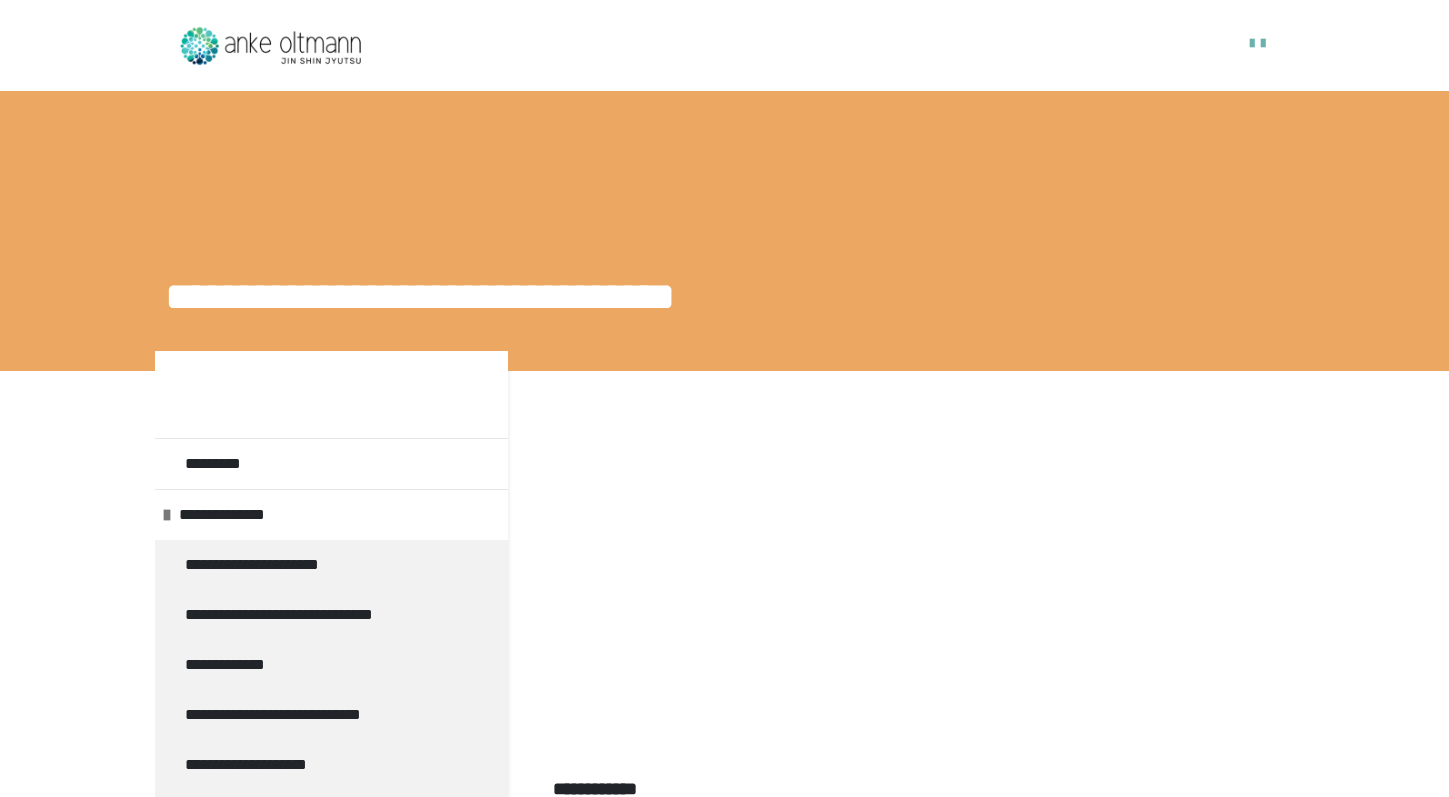 scroll, scrollTop: 229, scrollLeft: 0, axis: vertical 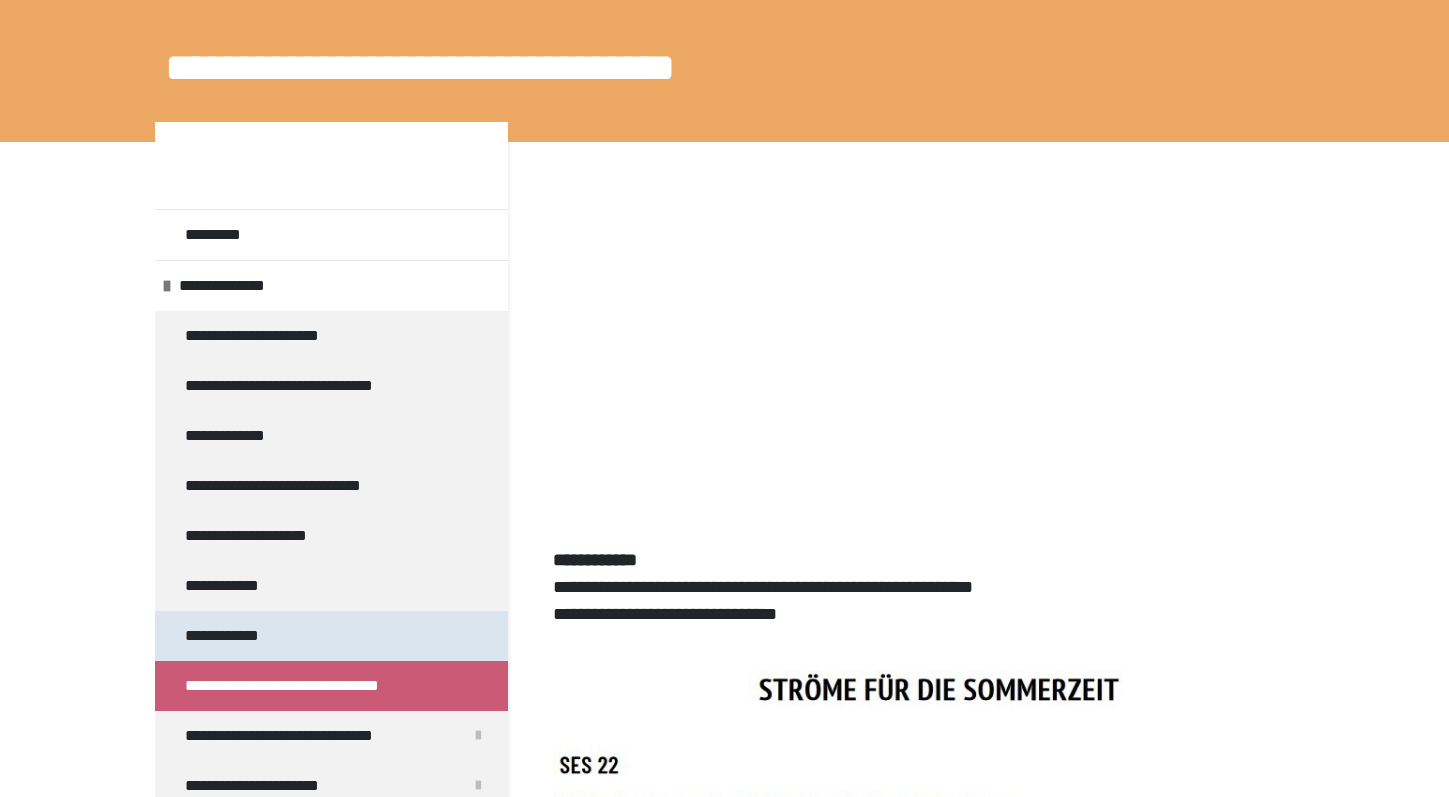 click on "**********" at bounding box center [232, 636] 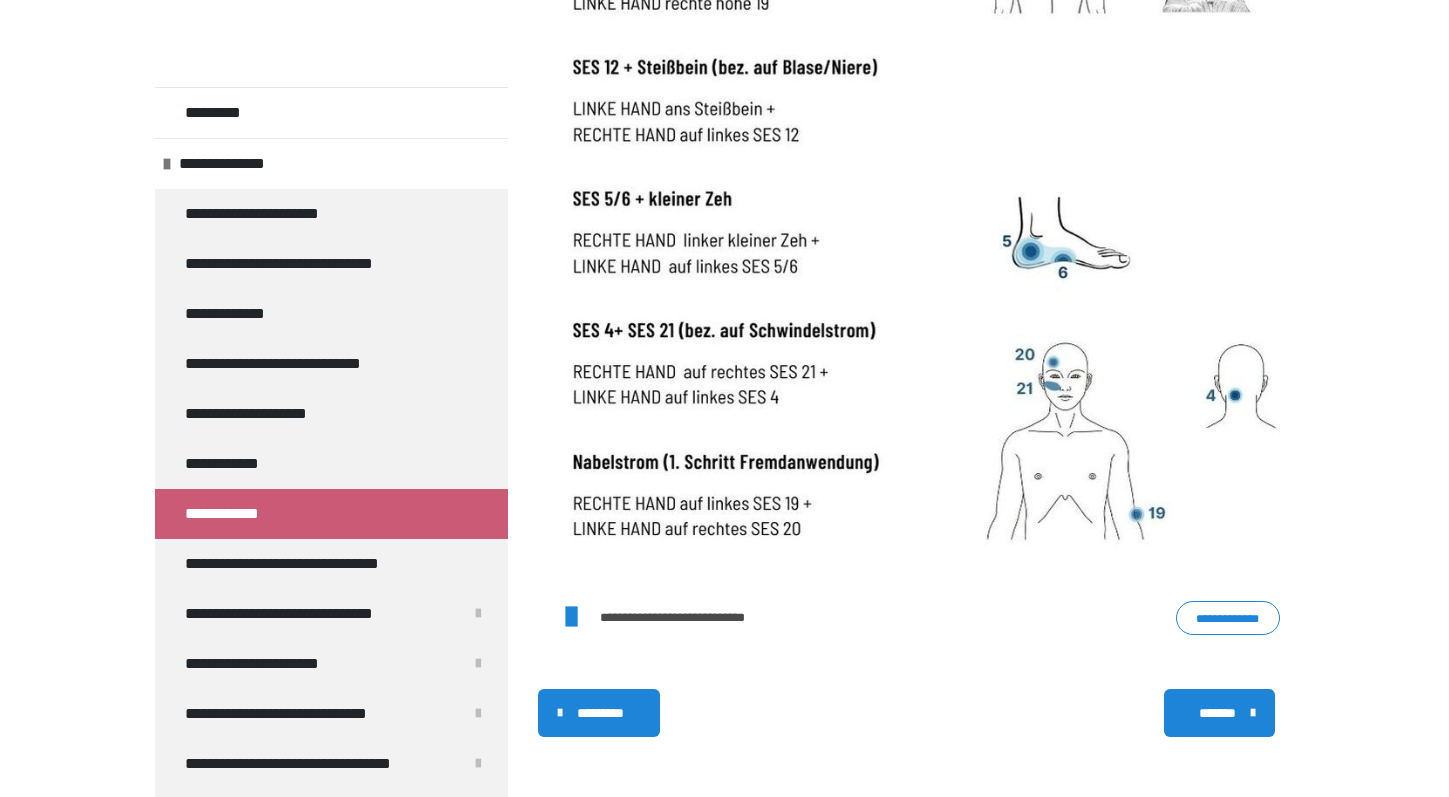 scroll, scrollTop: 1303, scrollLeft: 0, axis: vertical 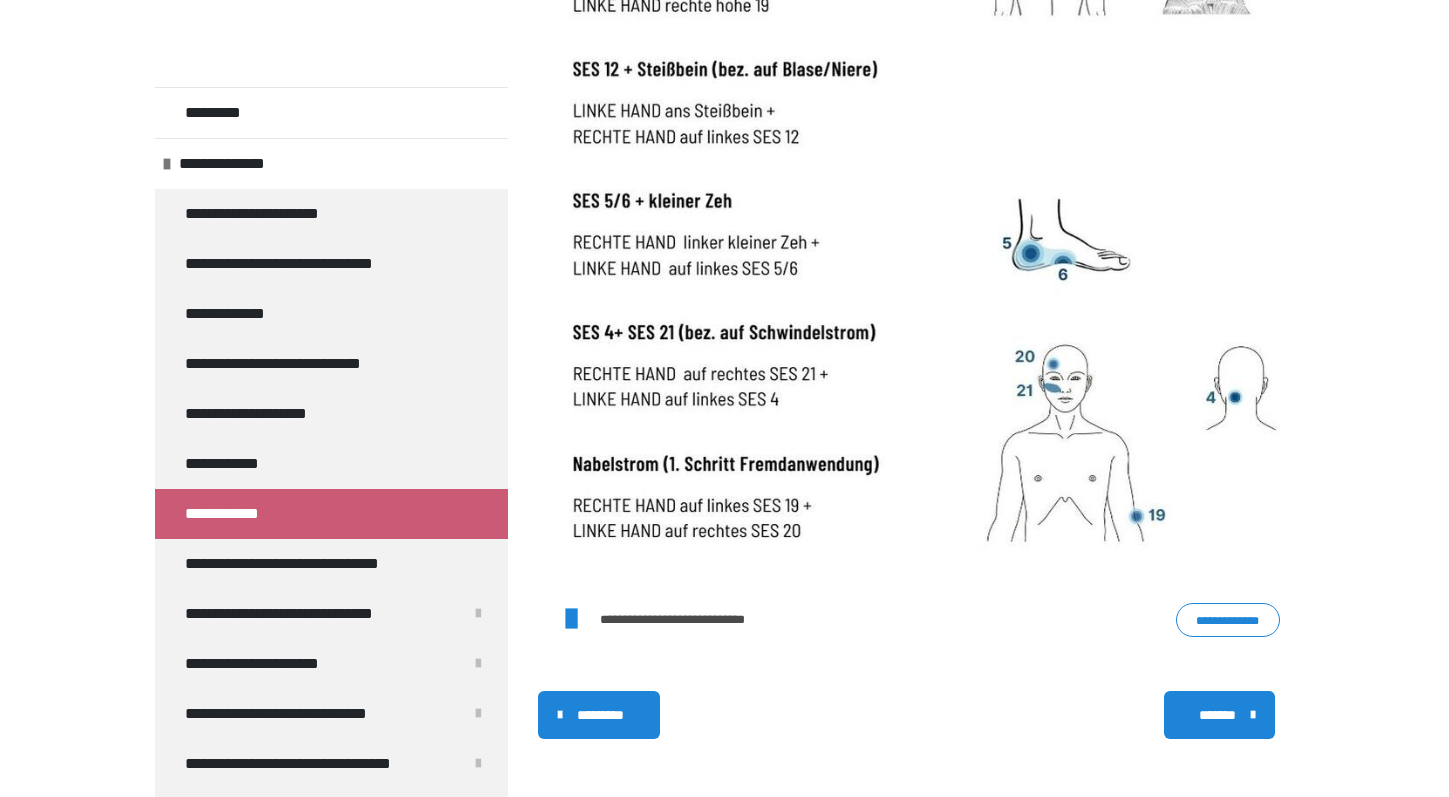click on "**********" at bounding box center (1228, 620) 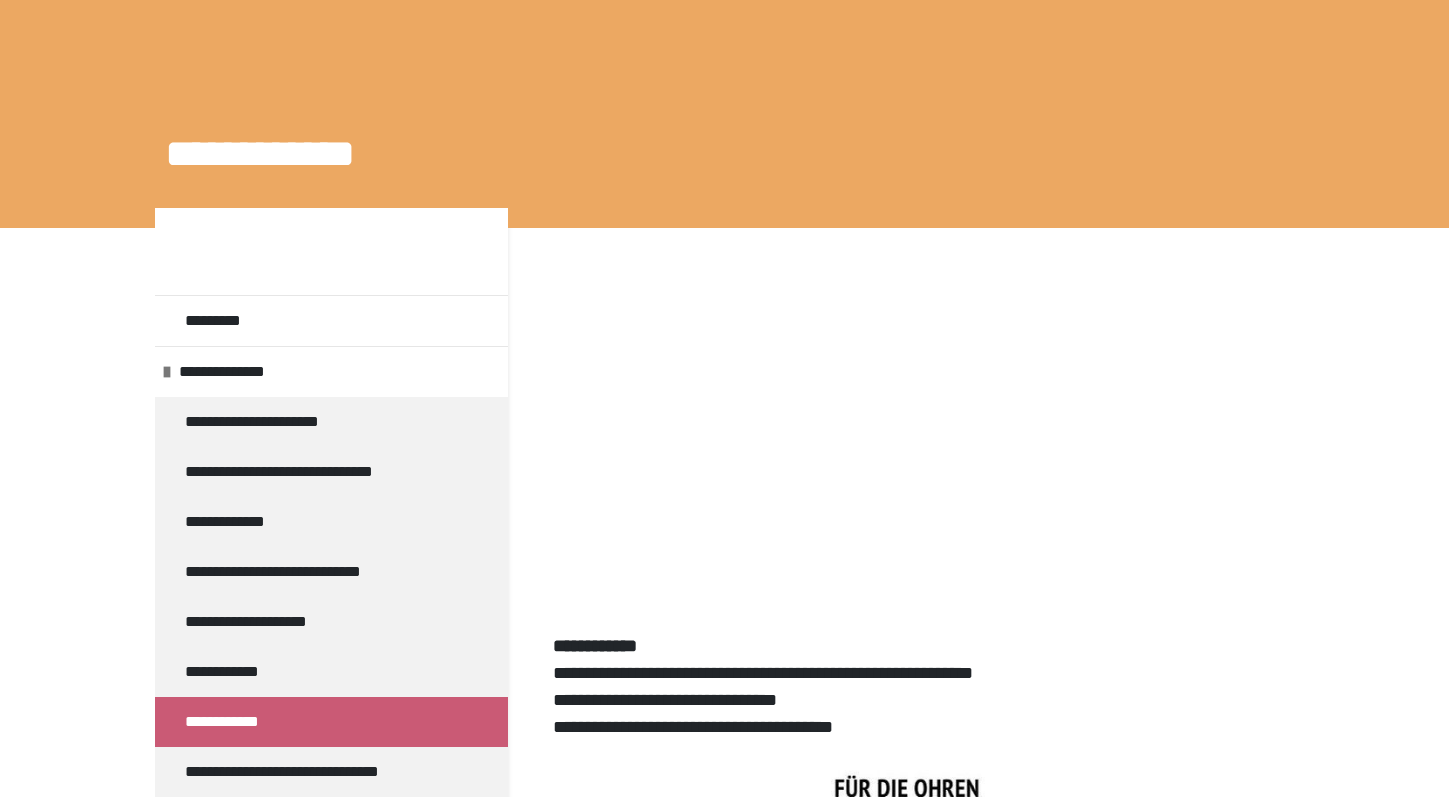 scroll, scrollTop: 150, scrollLeft: 0, axis: vertical 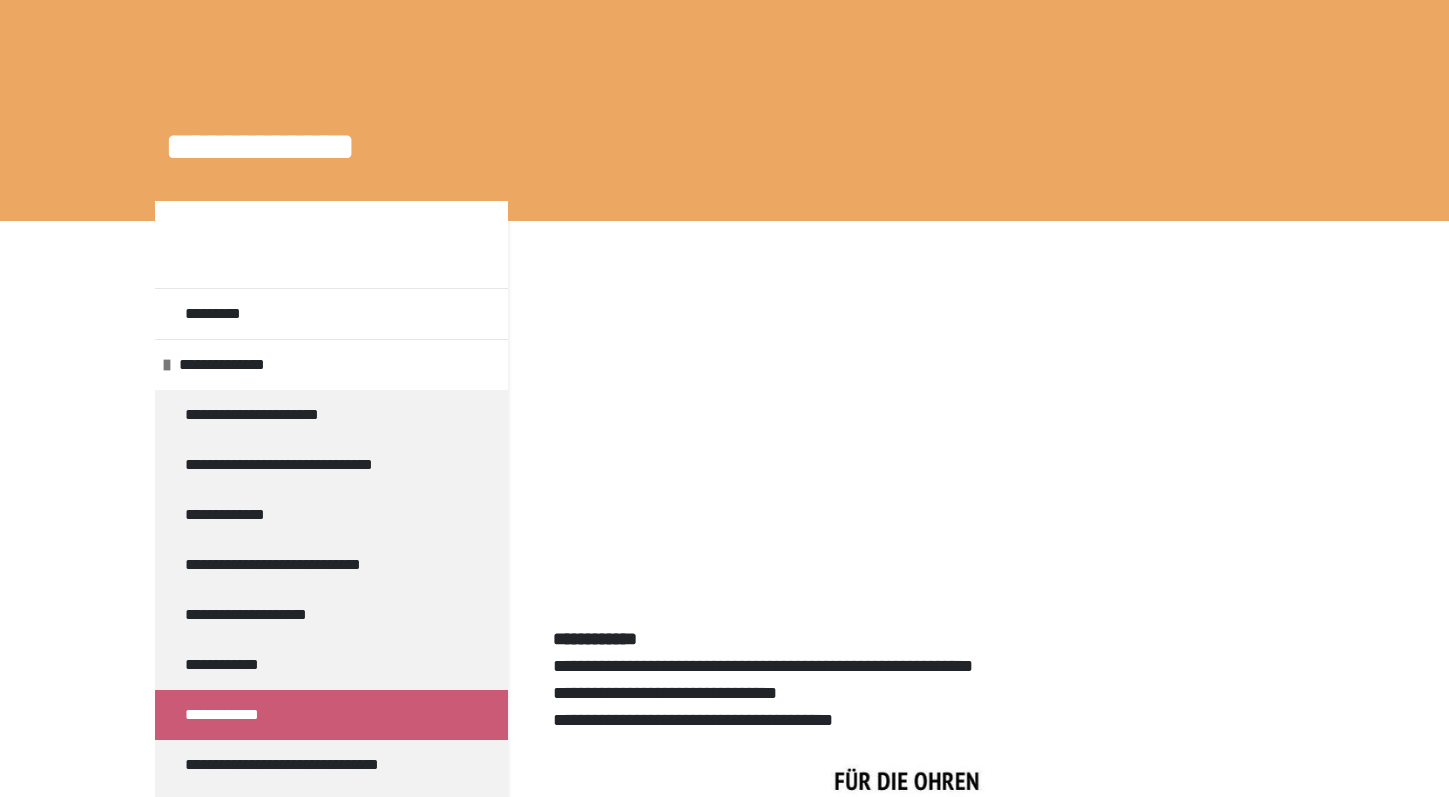 click on "**********" at bounding box center [724, 946] 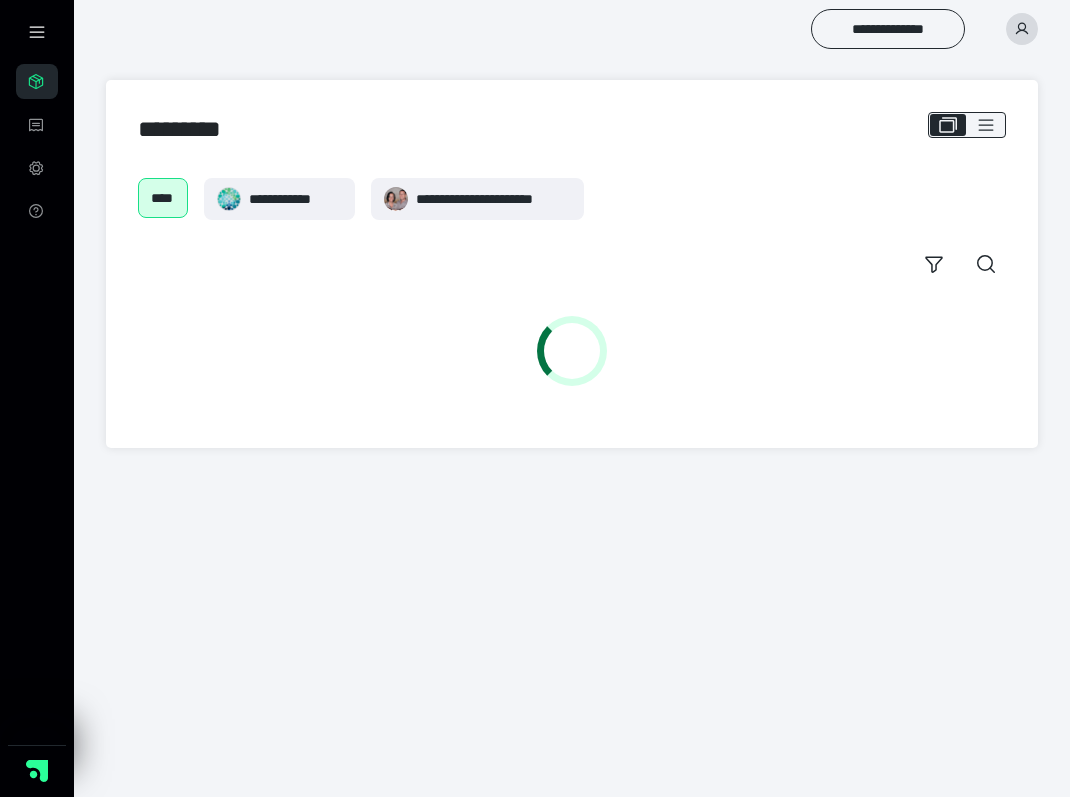 scroll, scrollTop: 0, scrollLeft: 0, axis: both 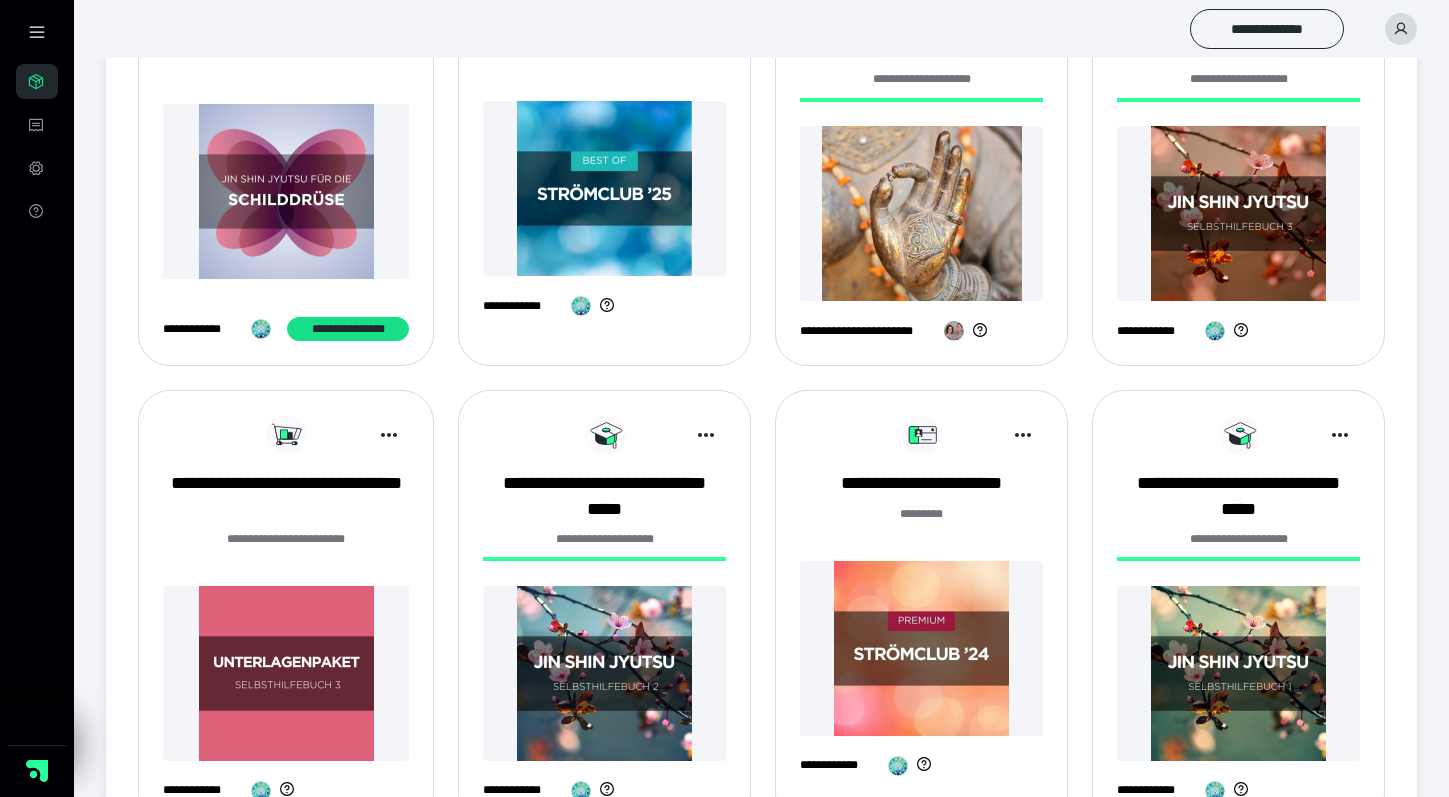 click at bounding box center [604, 188] 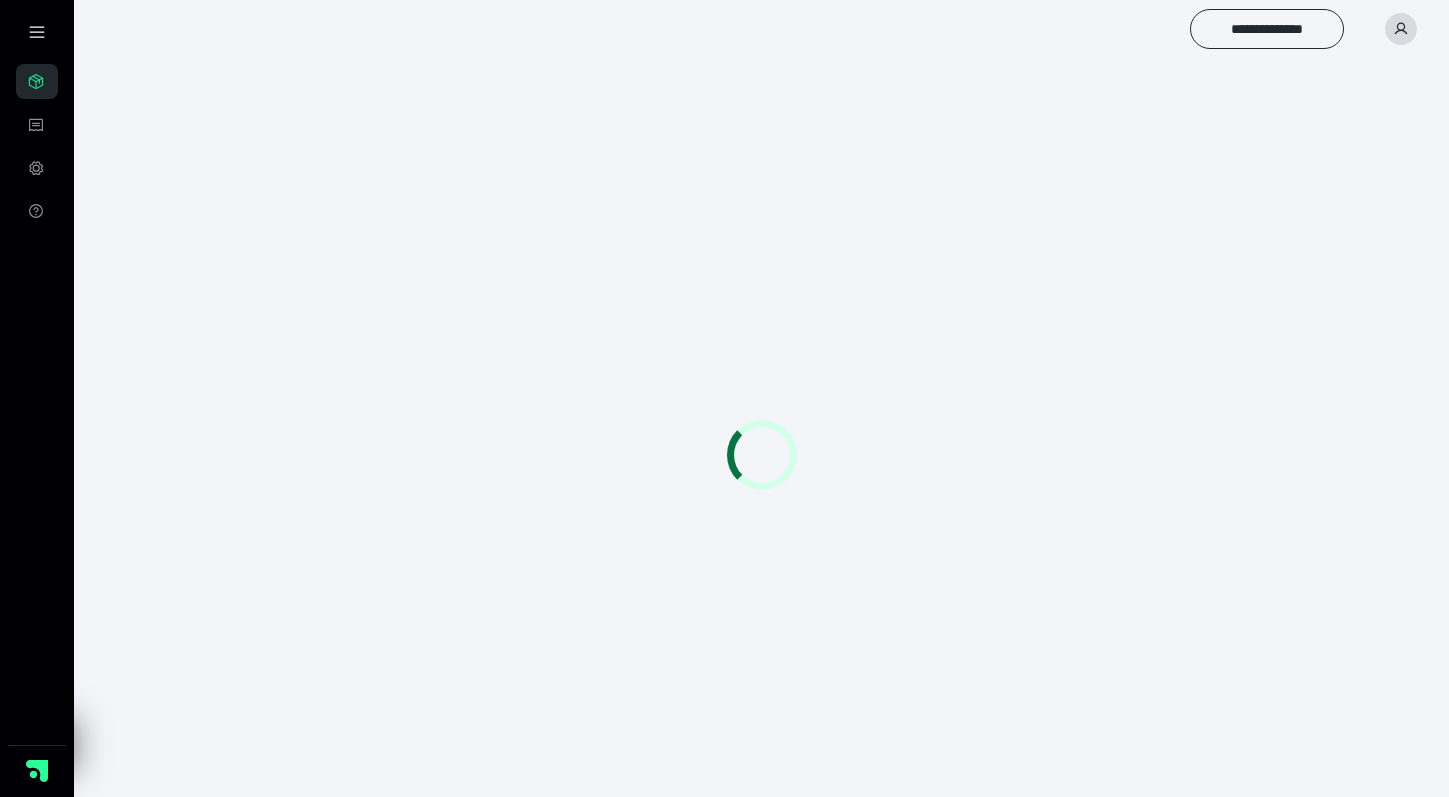 scroll, scrollTop: 0, scrollLeft: 0, axis: both 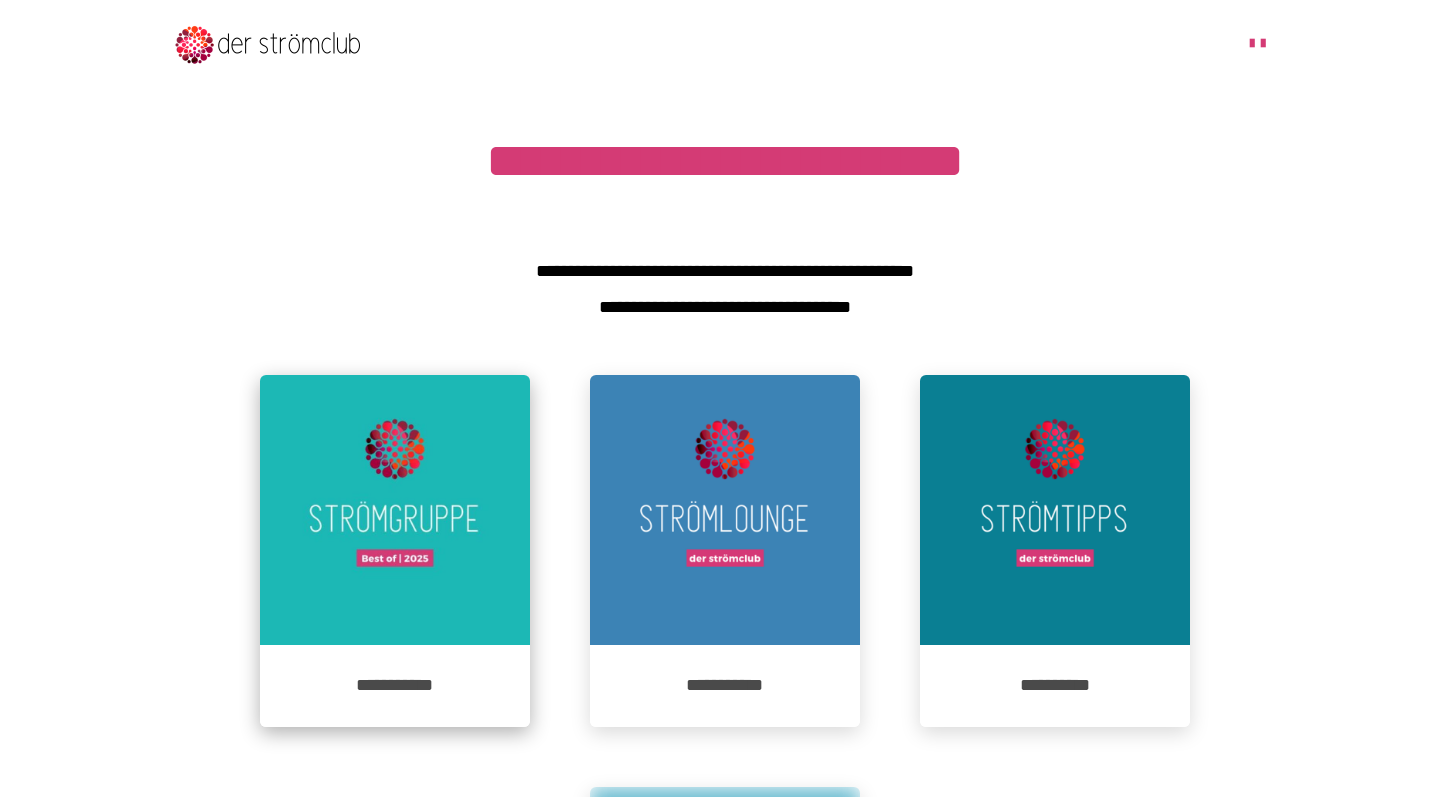 click at bounding box center [395, 510] 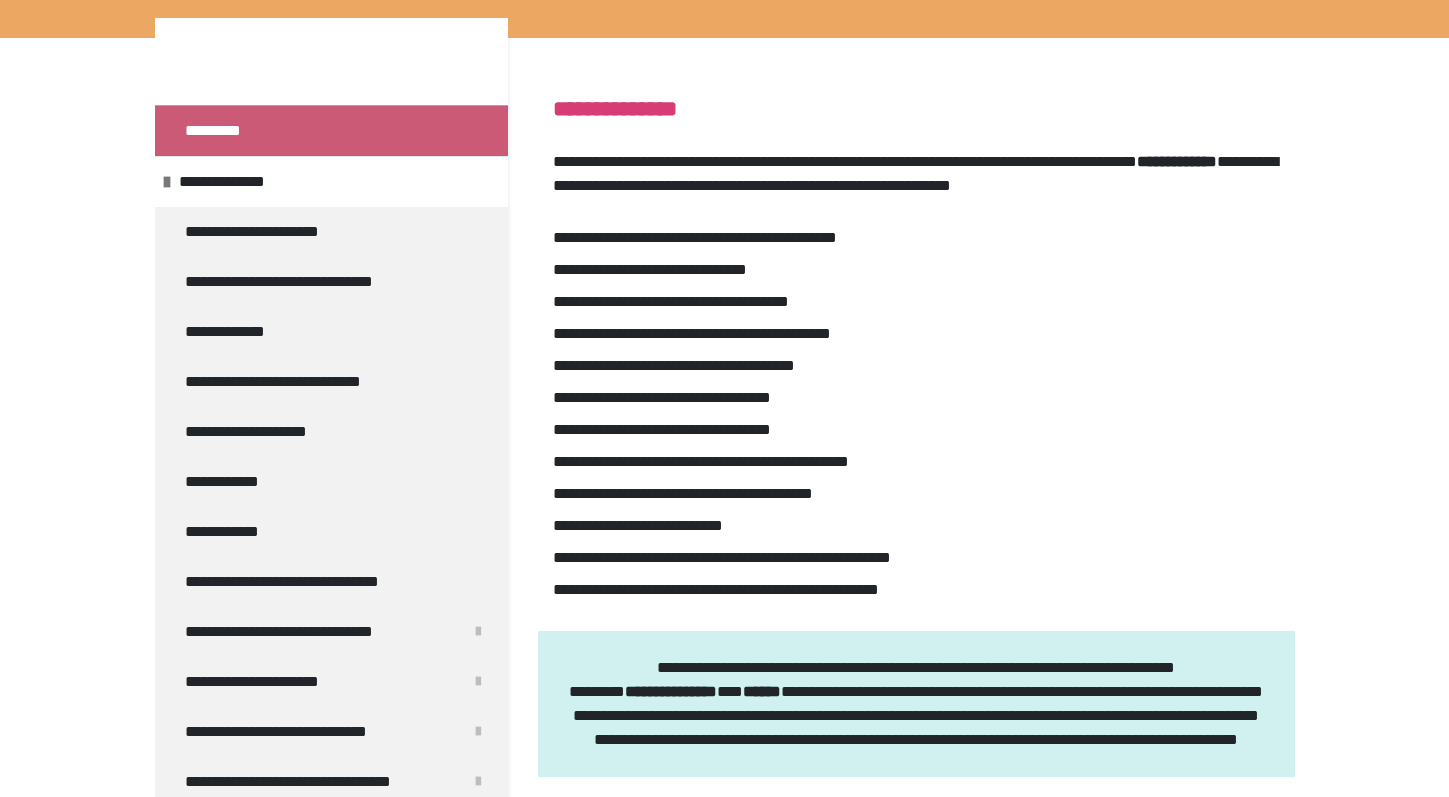 scroll, scrollTop: 345, scrollLeft: 0, axis: vertical 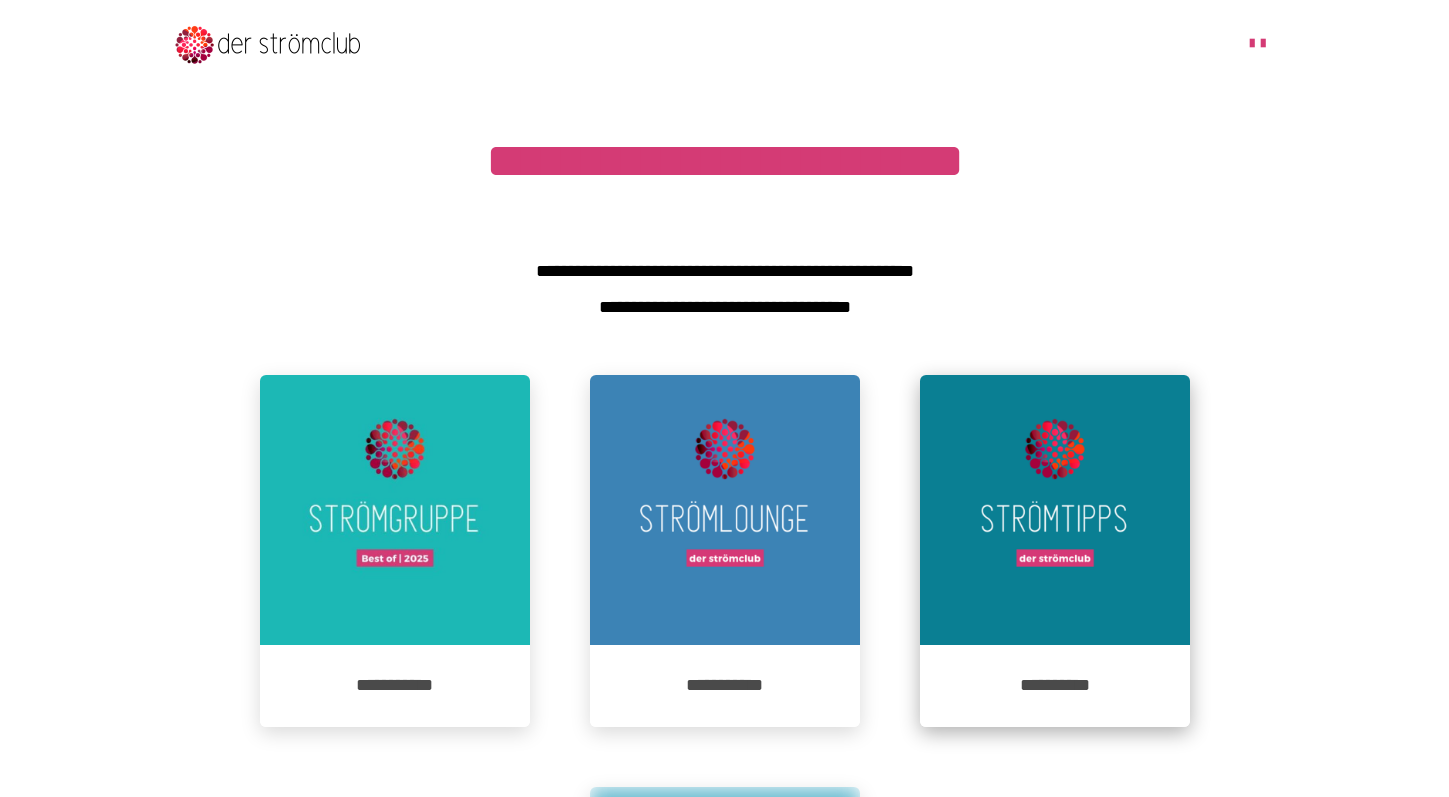 click at bounding box center (1055, 510) 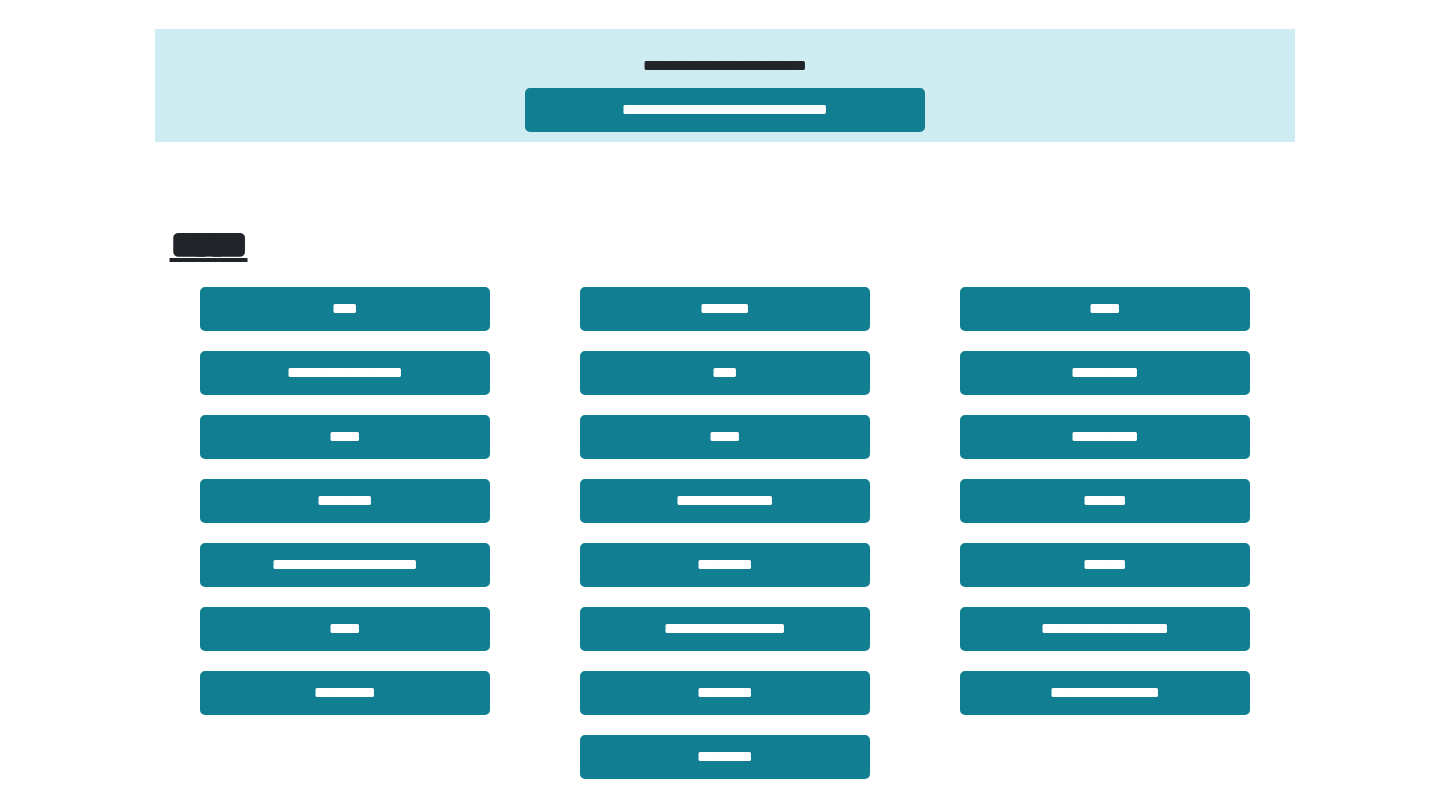 scroll, scrollTop: 710, scrollLeft: 0, axis: vertical 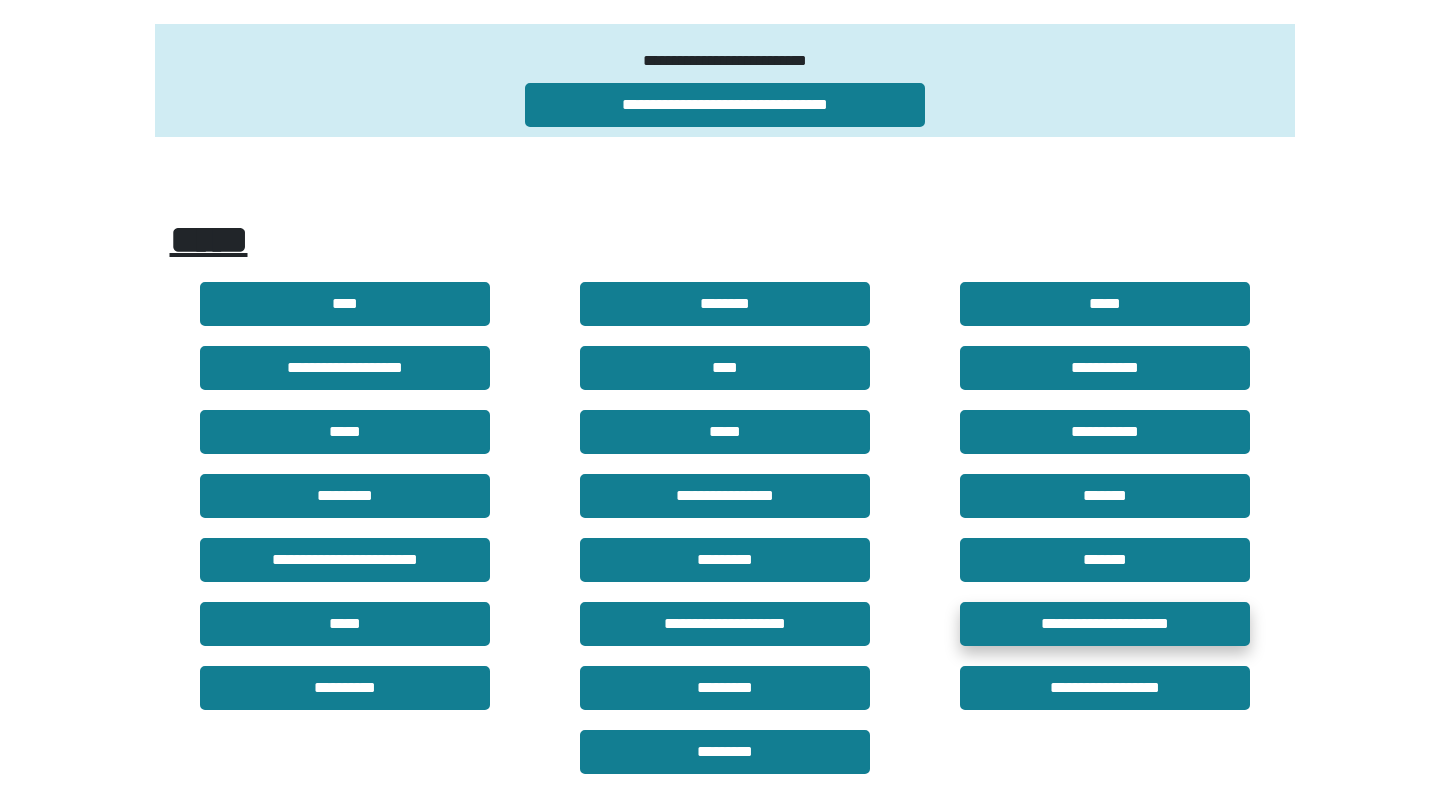 click on "**********" at bounding box center [1105, 624] 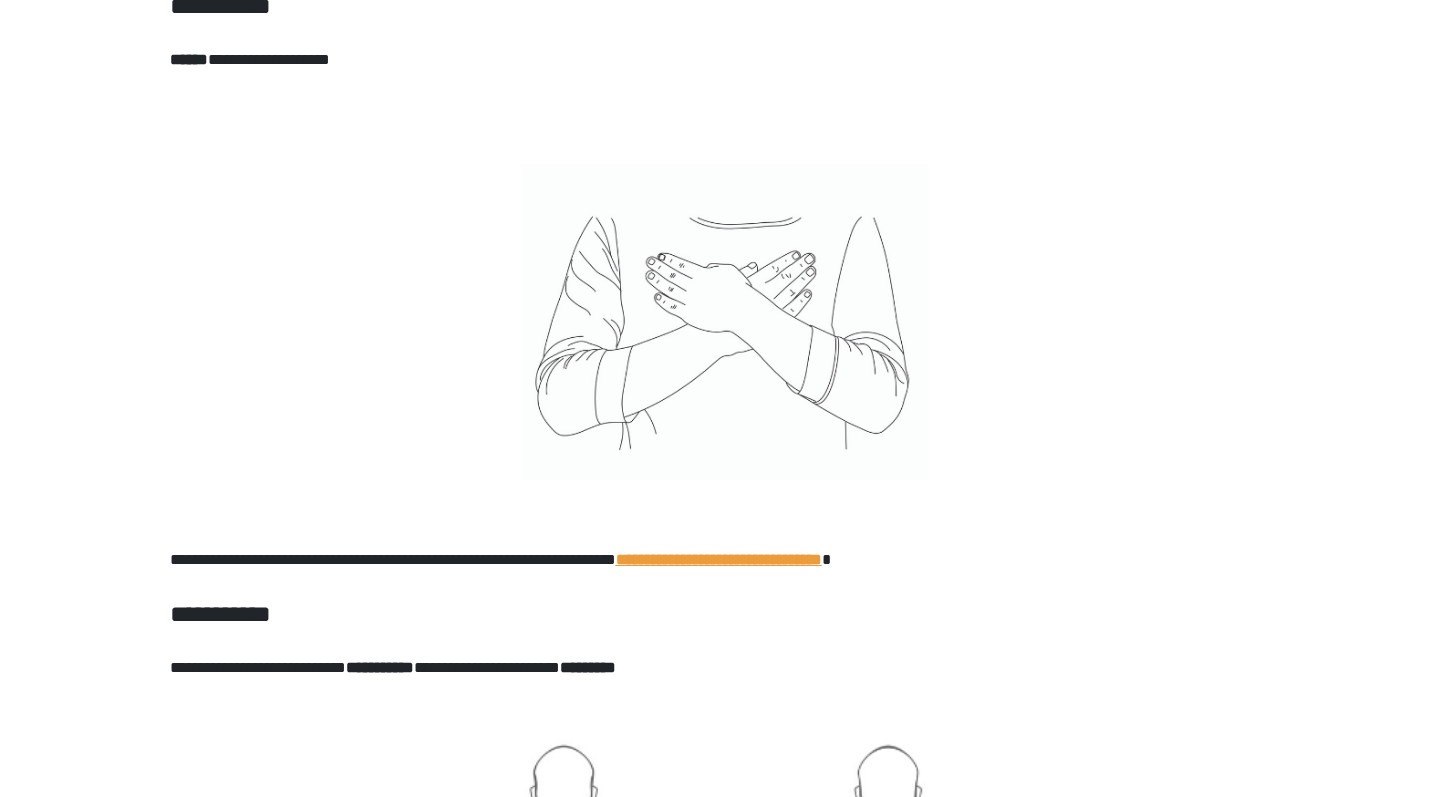 scroll, scrollTop: 608, scrollLeft: 0, axis: vertical 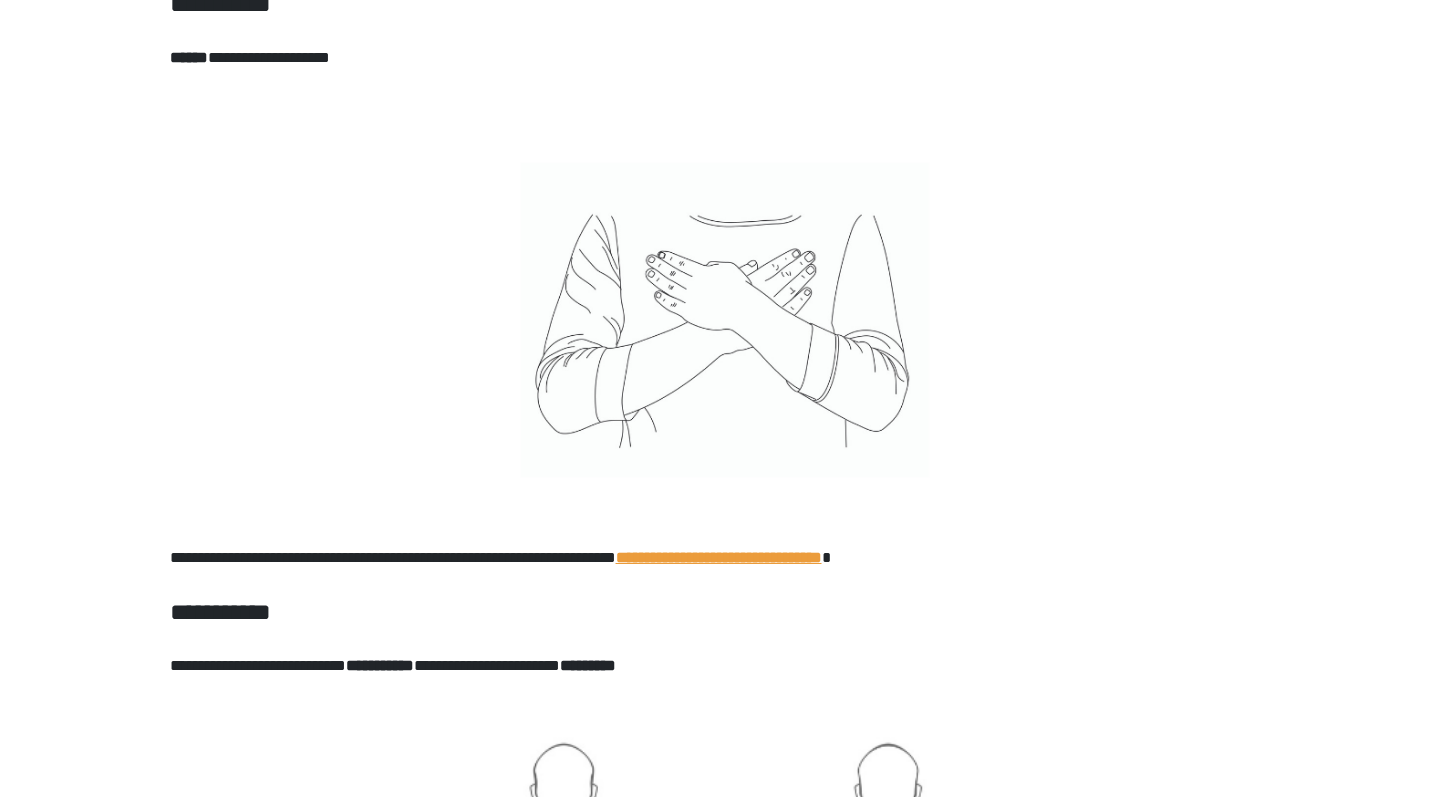 click on "**********" at bounding box center [719, 557] 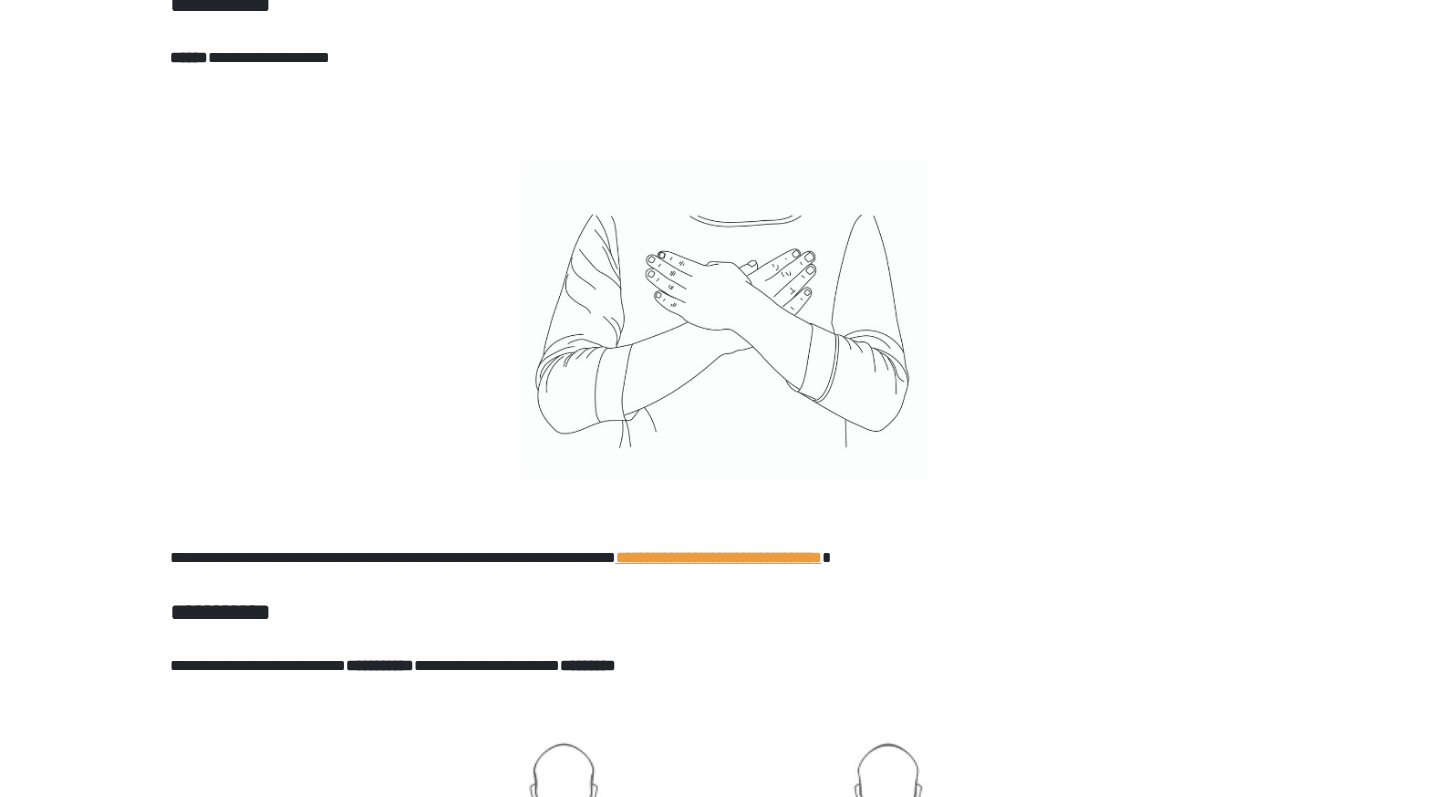 scroll, scrollTop: 0, scrollLeft: 0, axis: both 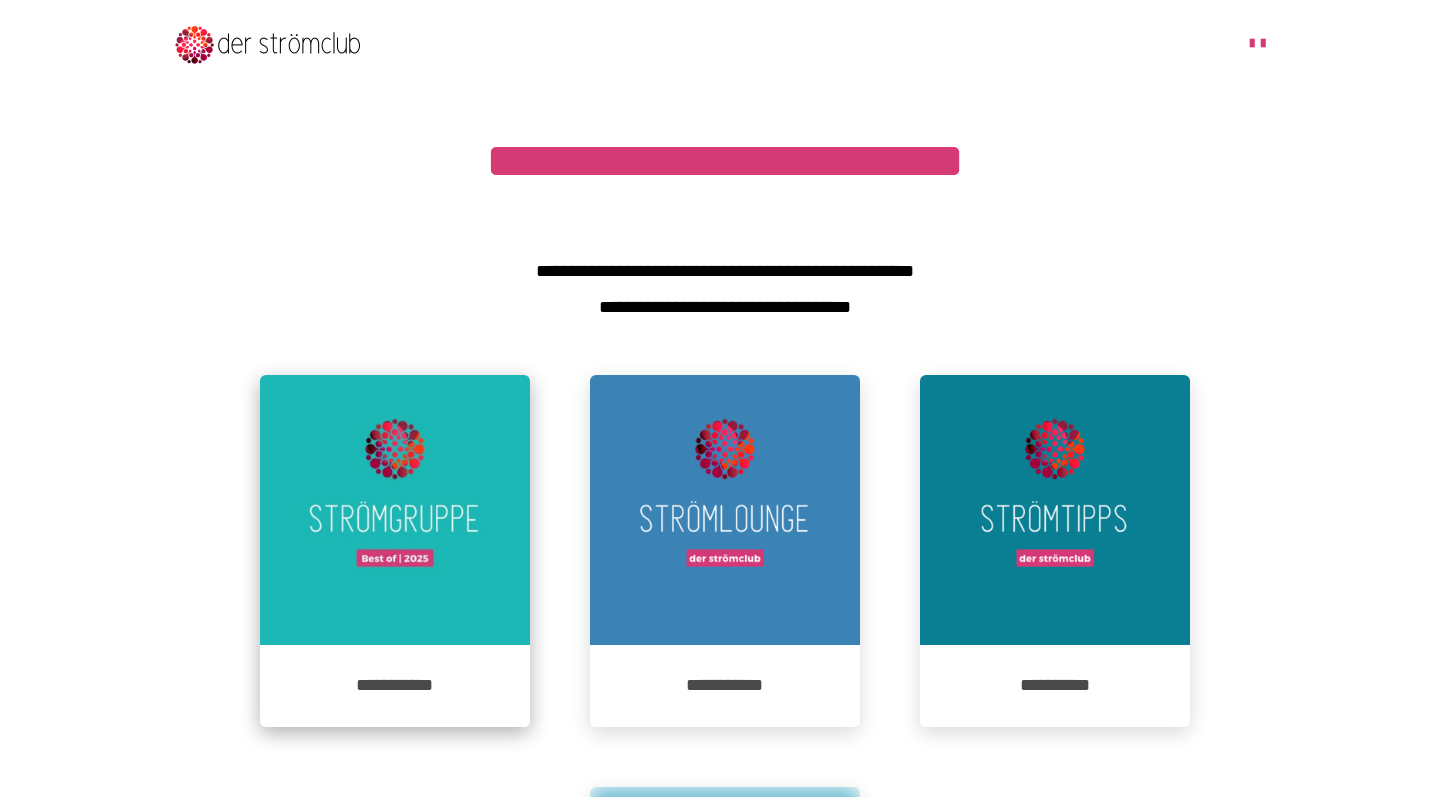 click at bounding box center (395, 510) 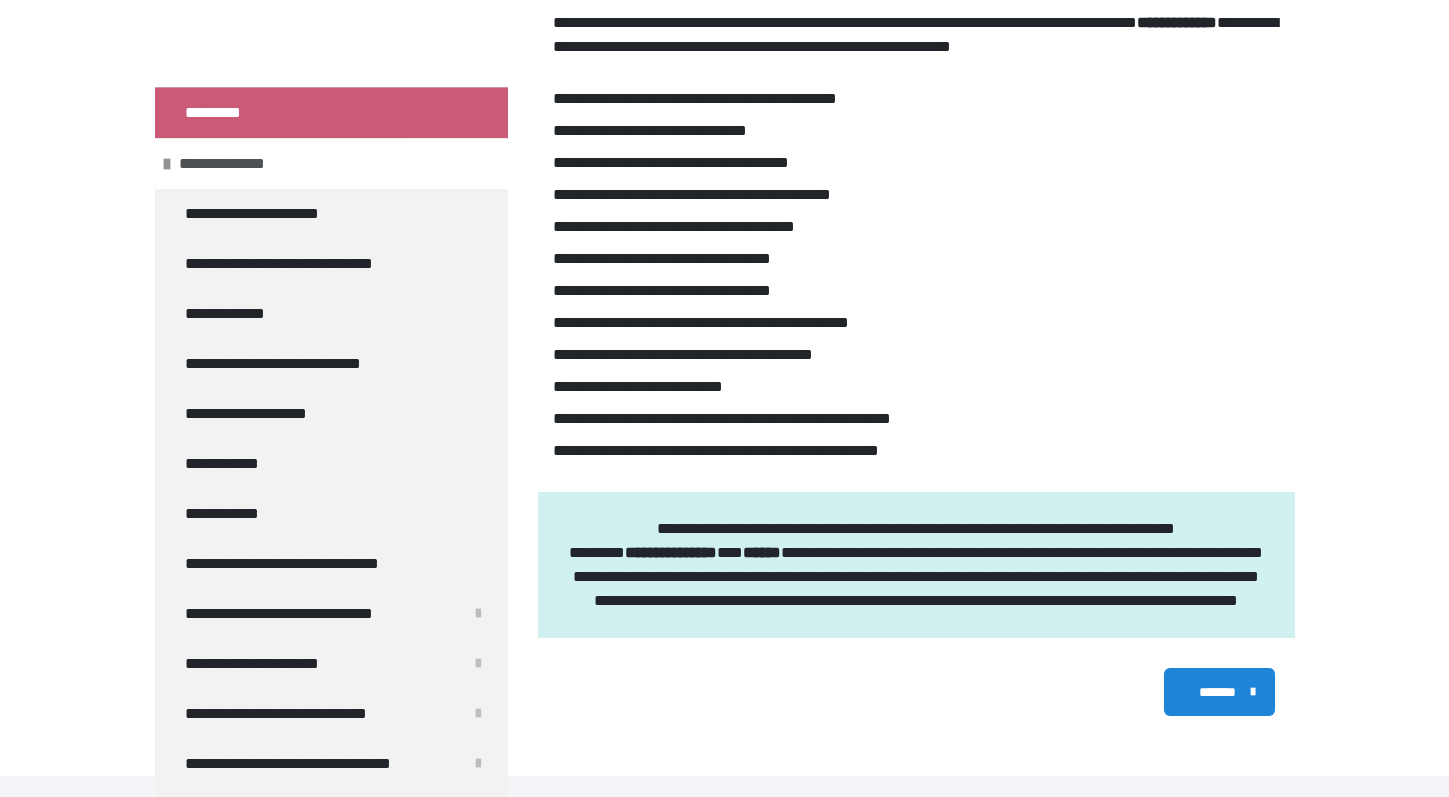 scroll, scrollTop: 475, scrollLeft: 0, axis: vertical 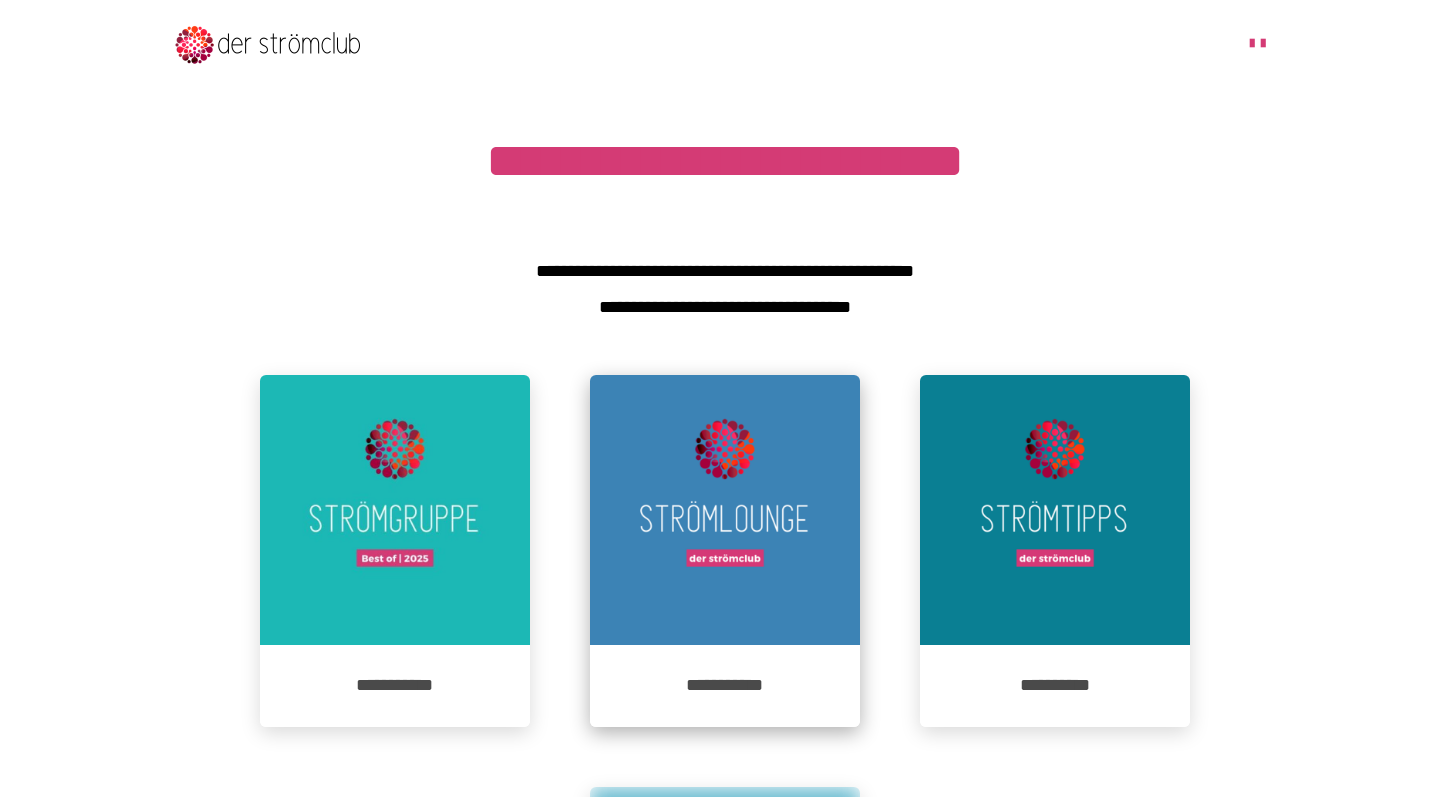 click at bounding box center (725, 510) 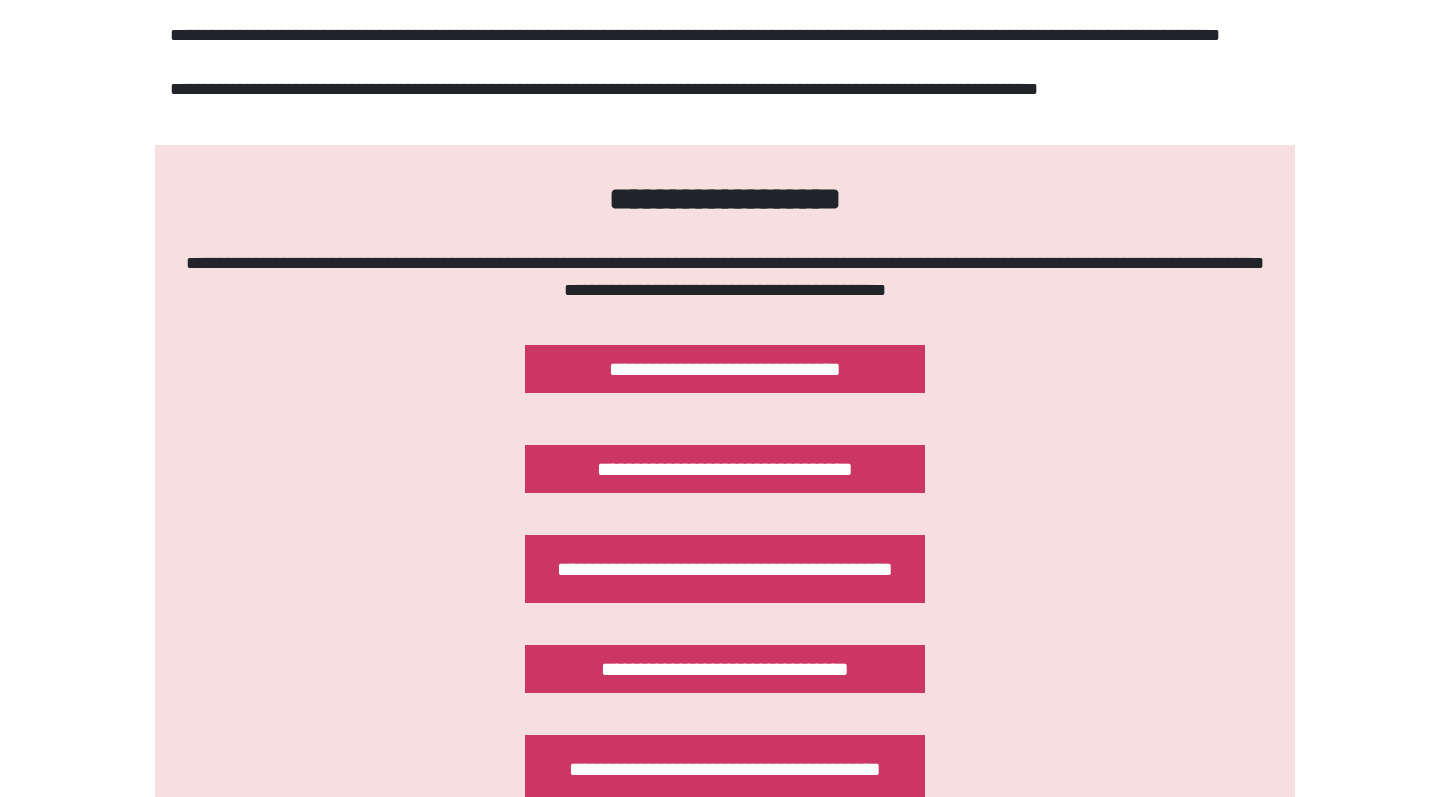 scroll, scrollTop: 589, scrollLeft: 0, axis: vertical 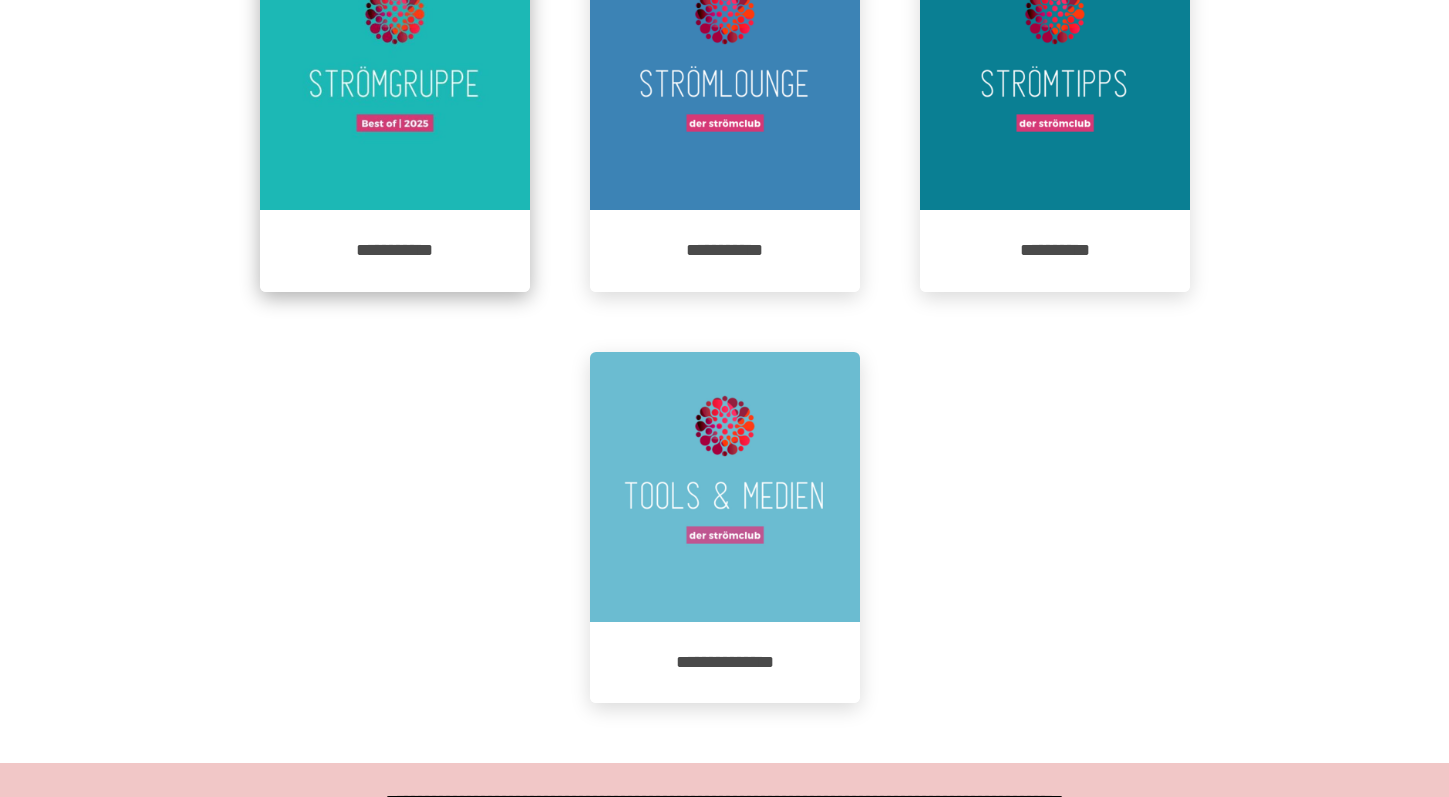 click at bounding box center [395, 75] 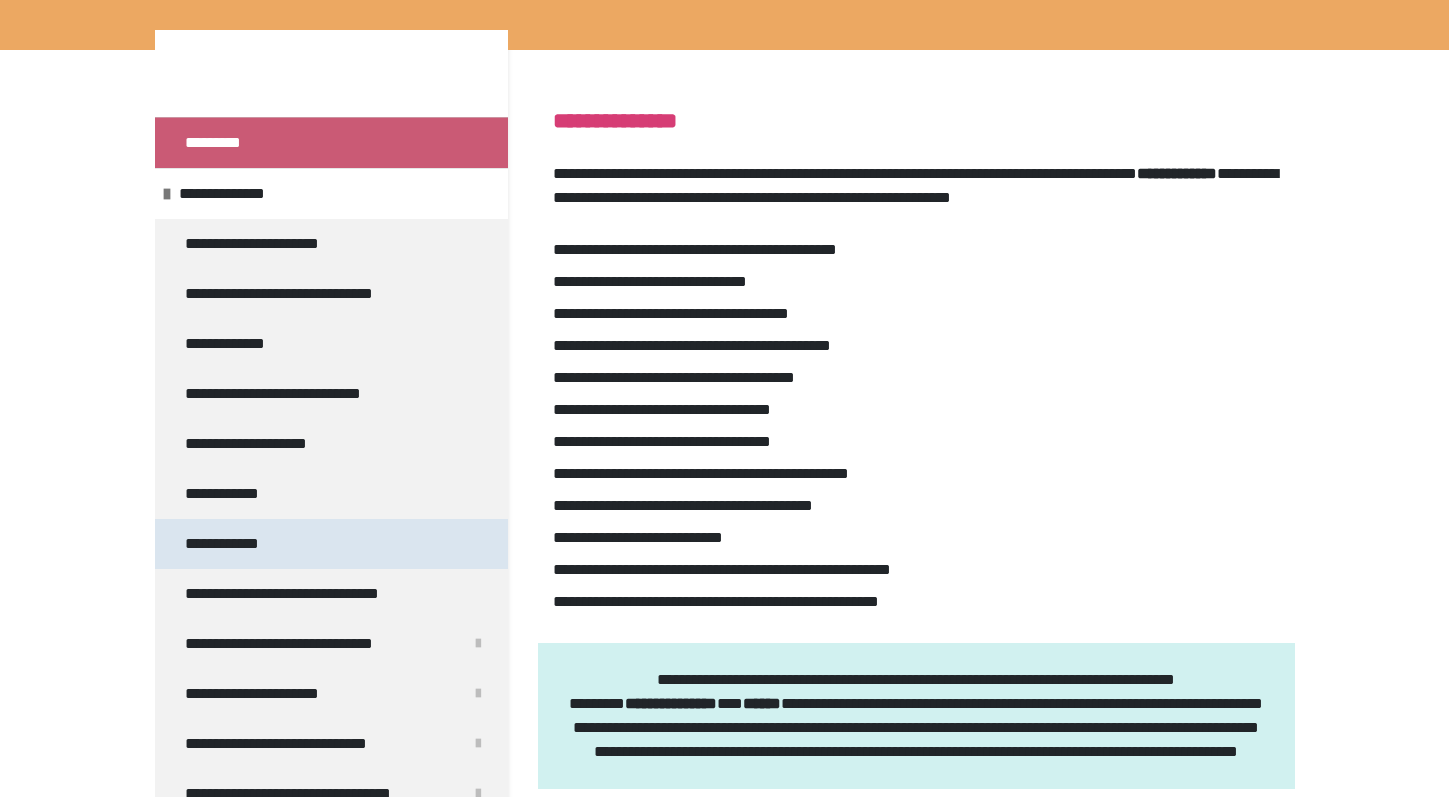 scroll, scrollTop: 325, scrollLeft: 0, axis: vertical 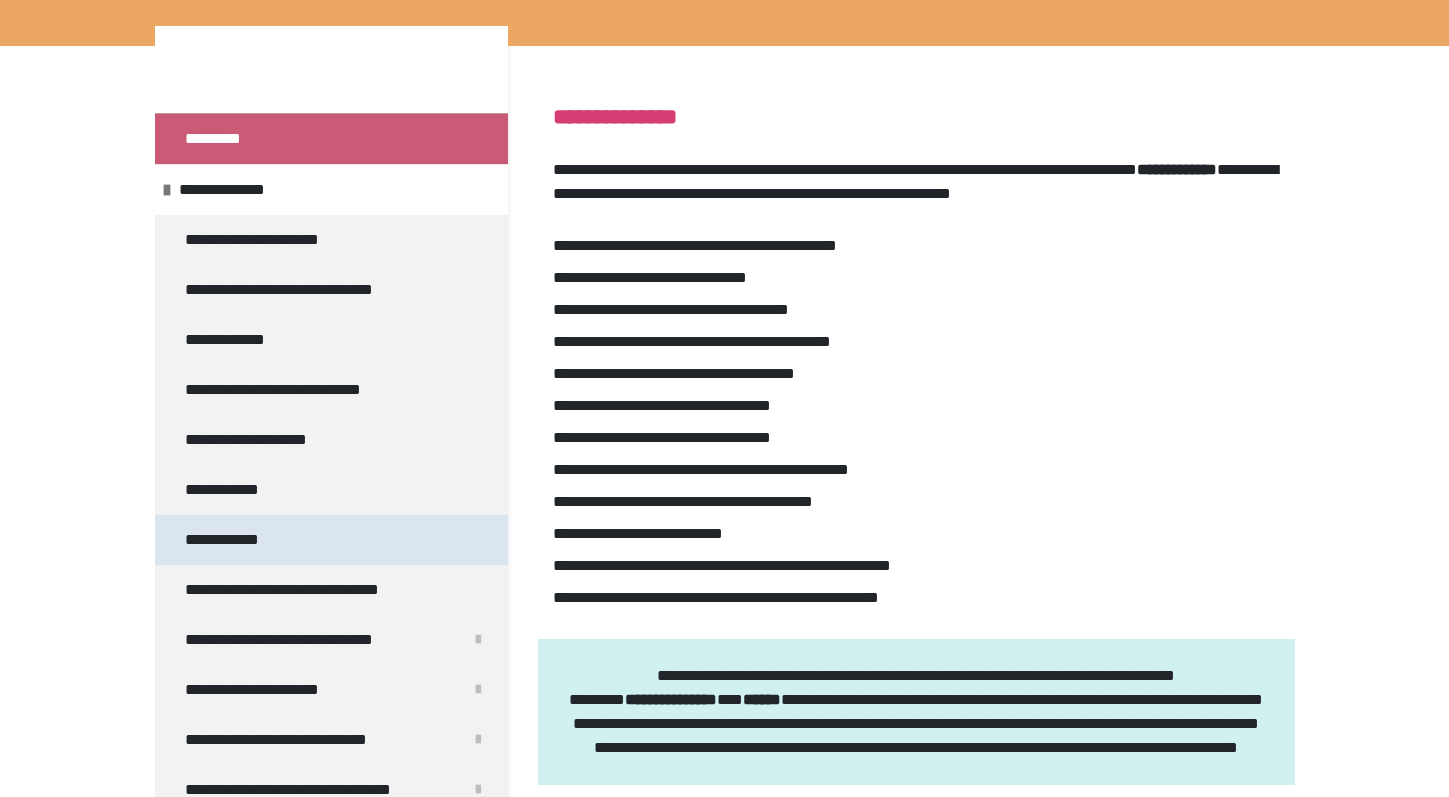 click on "**********" at bounding box center [232, 540] 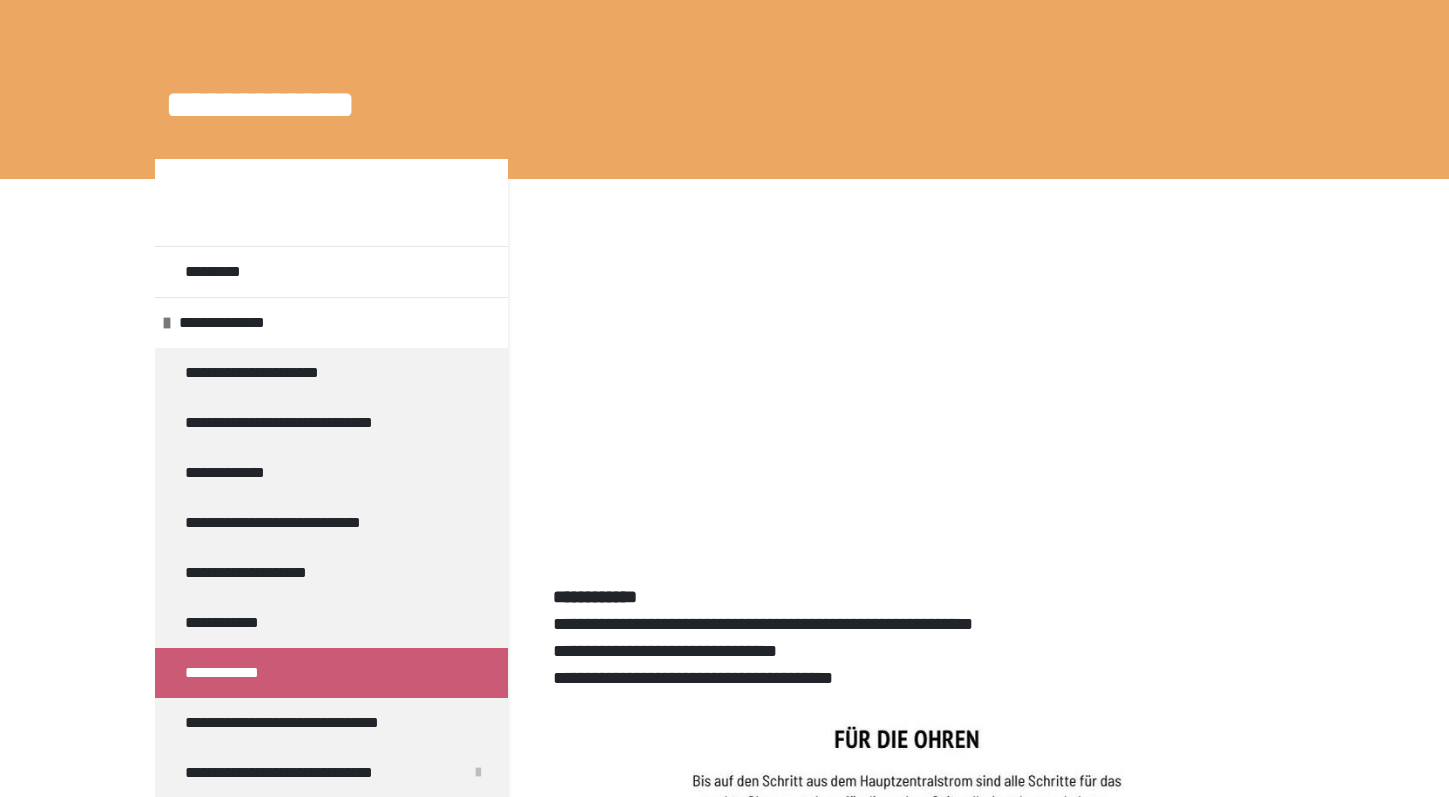 scroll, scrollTop: 152, scrollLeft: 0, axis: vertical 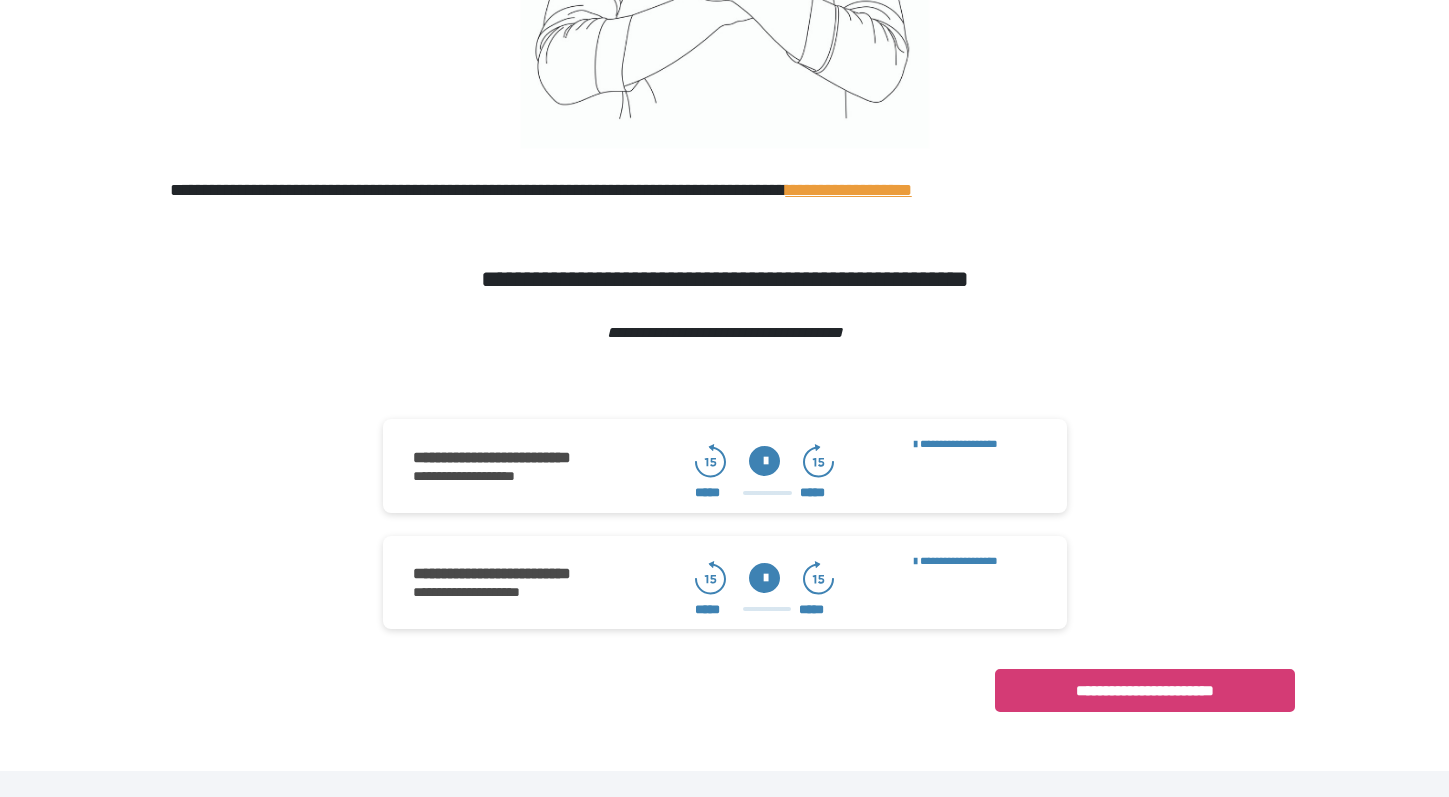 click at bounding box center [764, 461] 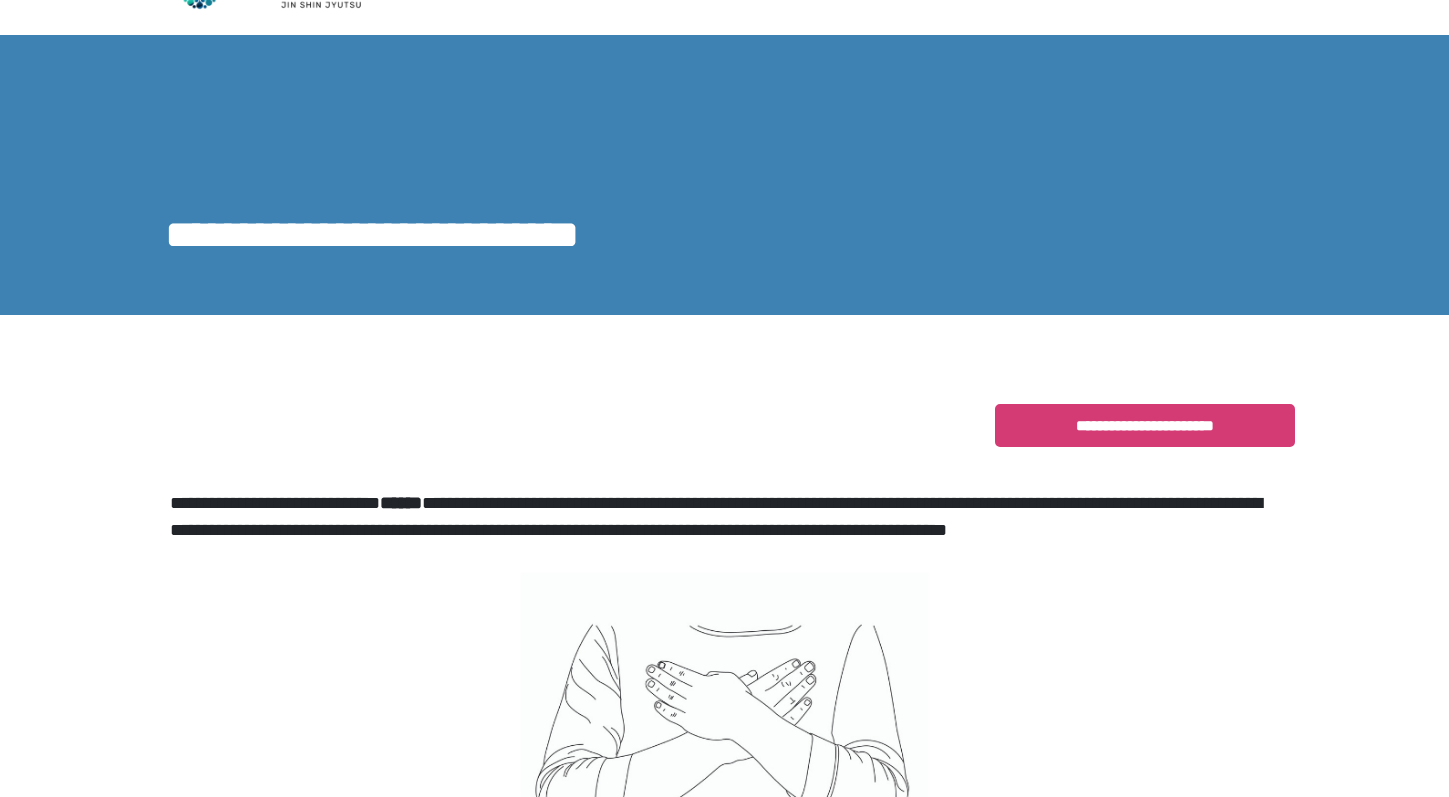 scroll, scrollTop: 42, scrollLeft: 0, axis: vertical 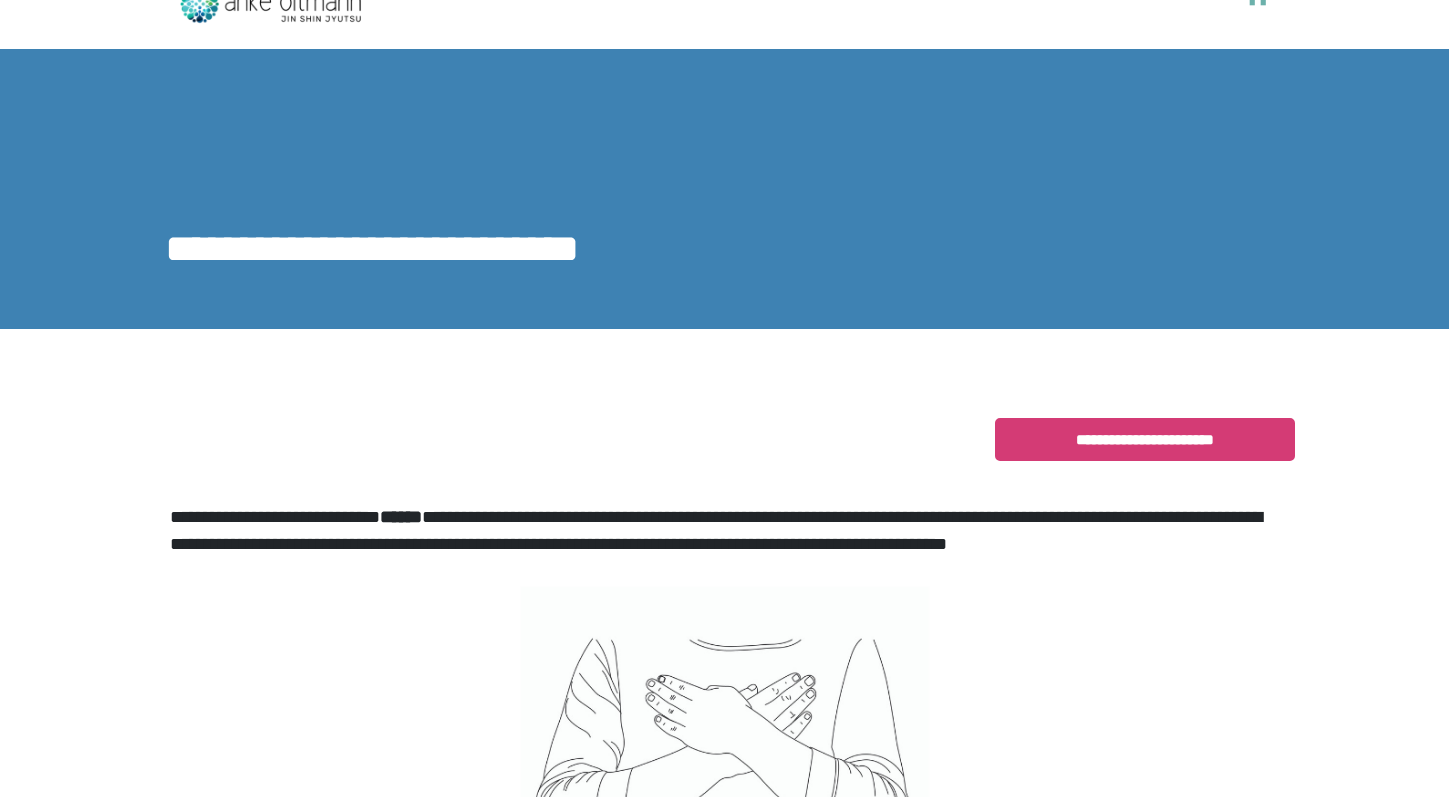 click on "**********" at bounding box center (725, 99) 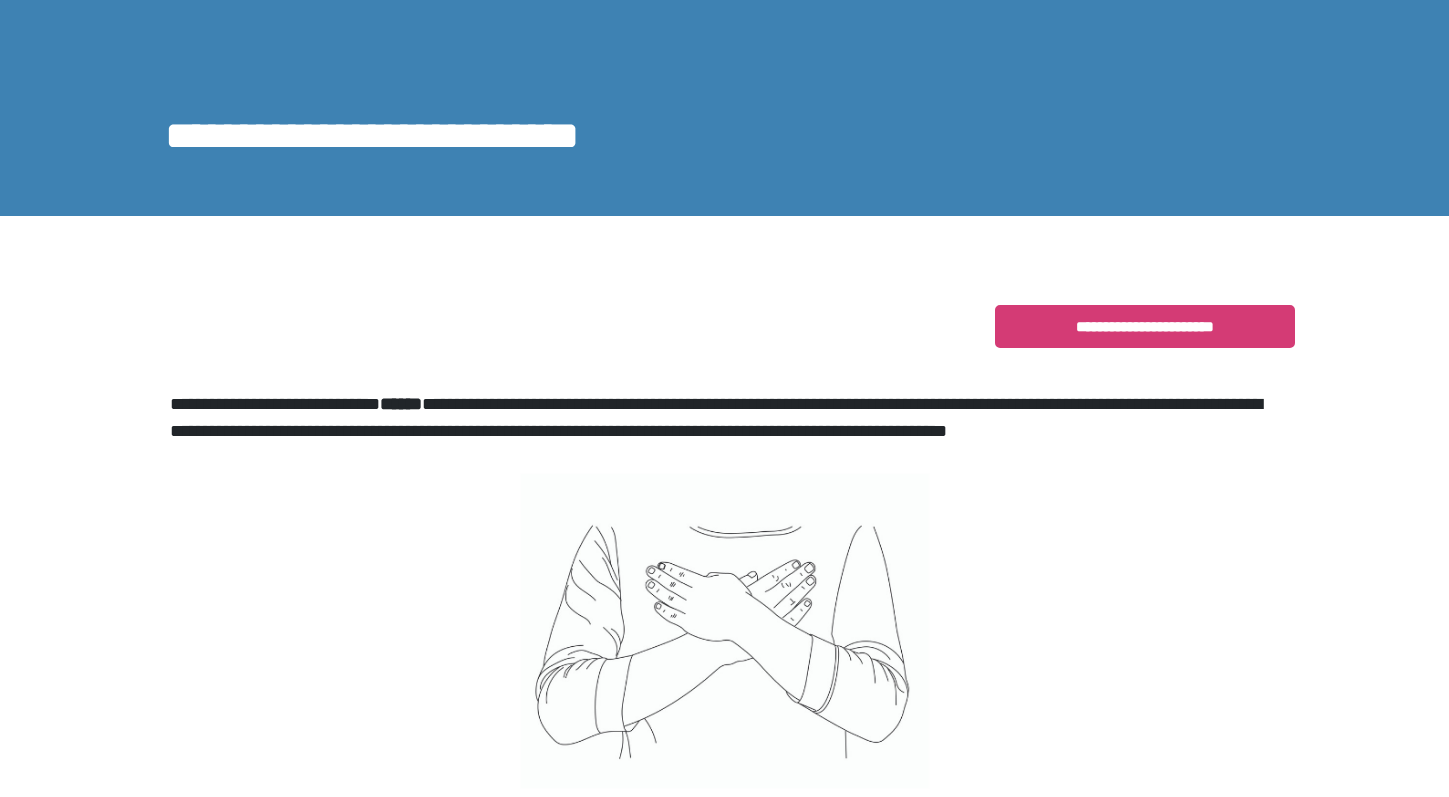 scroll, scrollTop: 0, scrollLeft: 0, axis: both 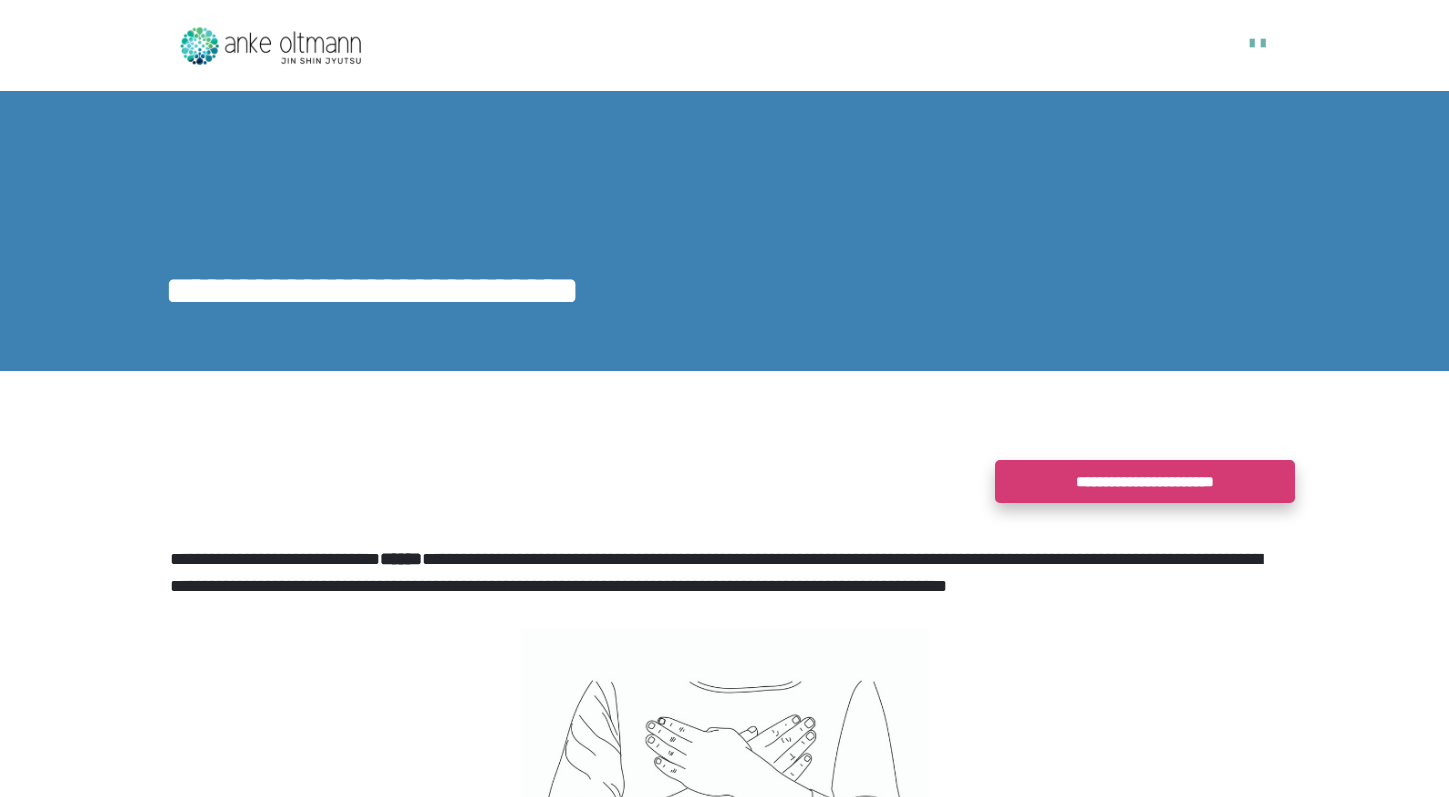 click on "**********" at bounding box center (1145, 481) 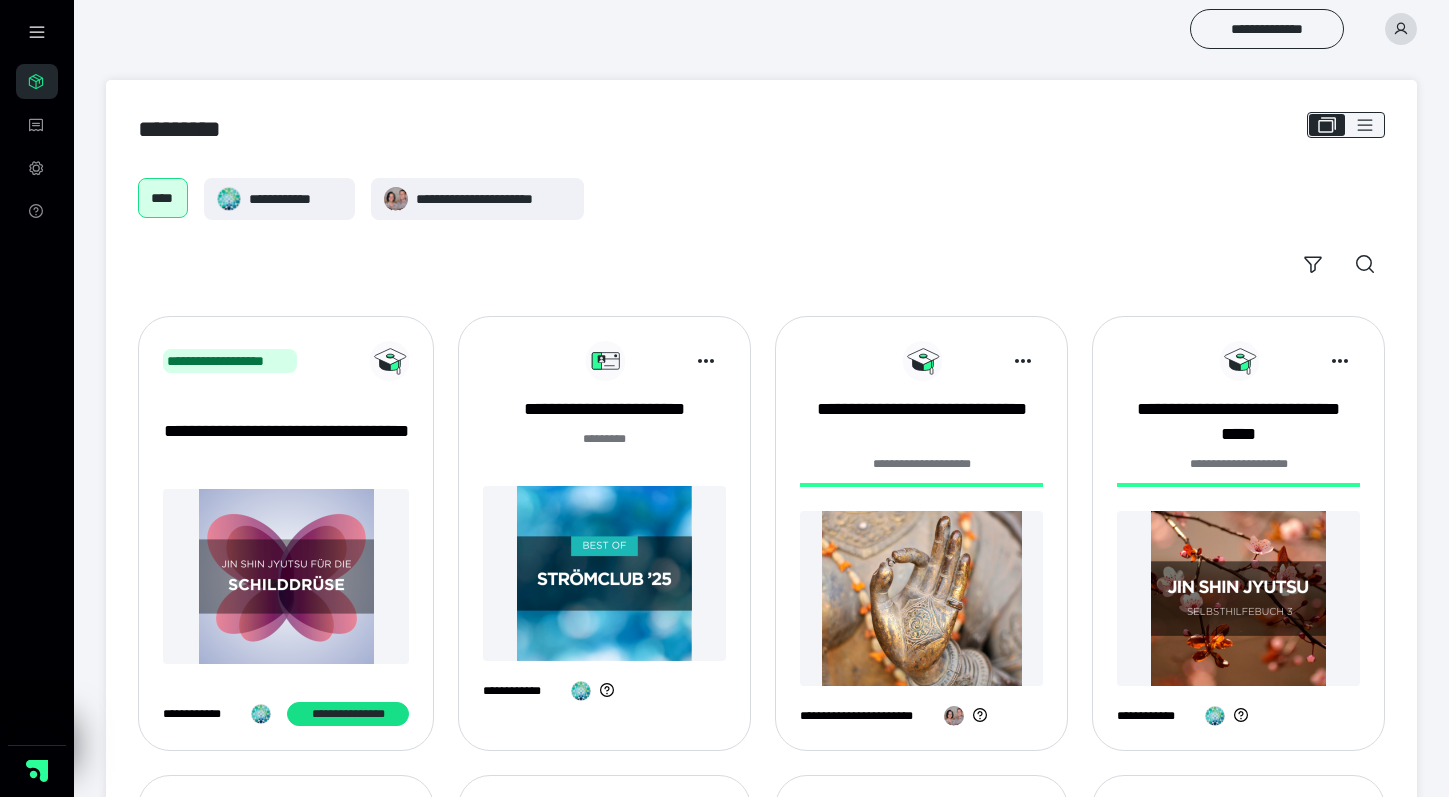 scroll, scrollTop: 385, scrollLeft: 0, axis: vertical 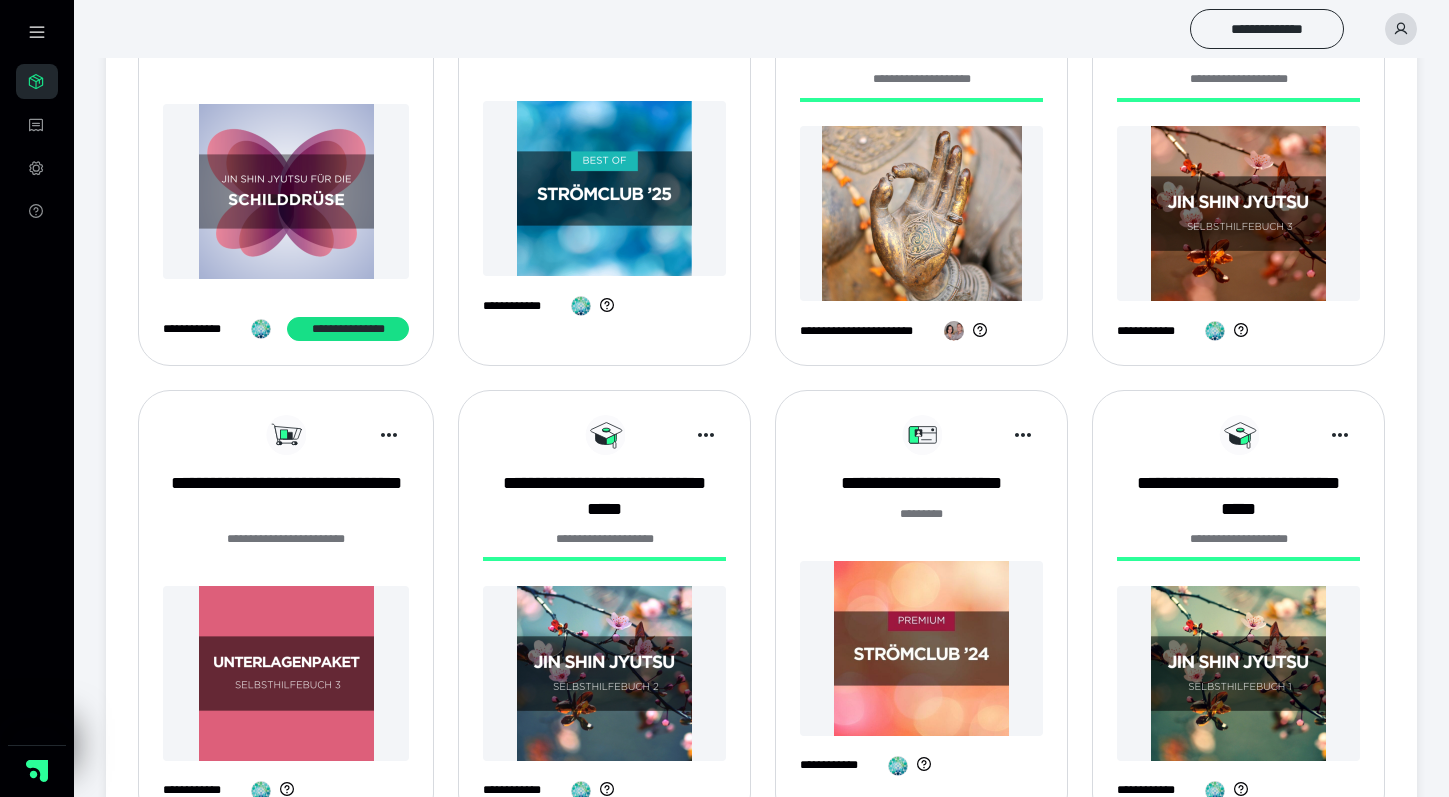 click 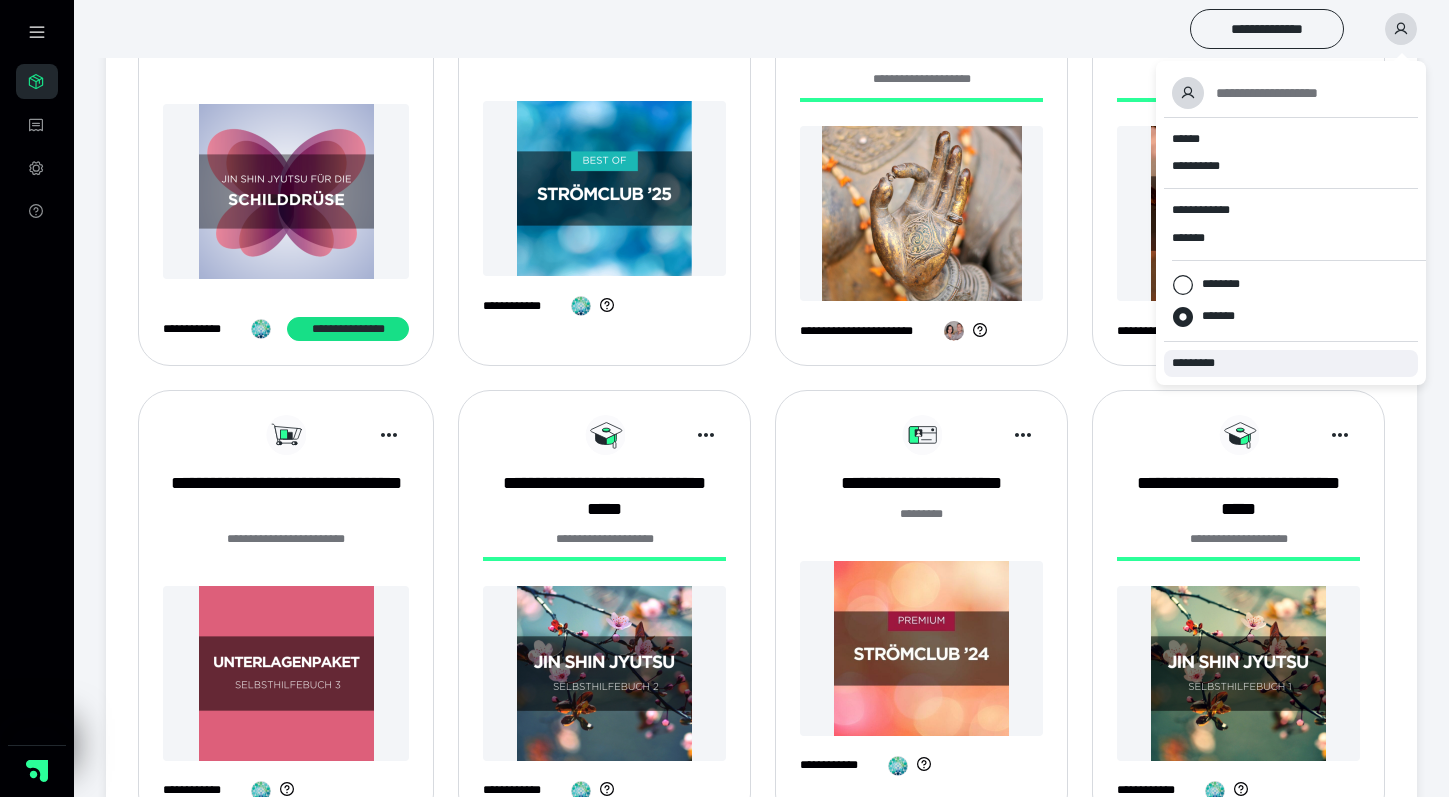 click on "*********" at bounding box center (1202, 363) 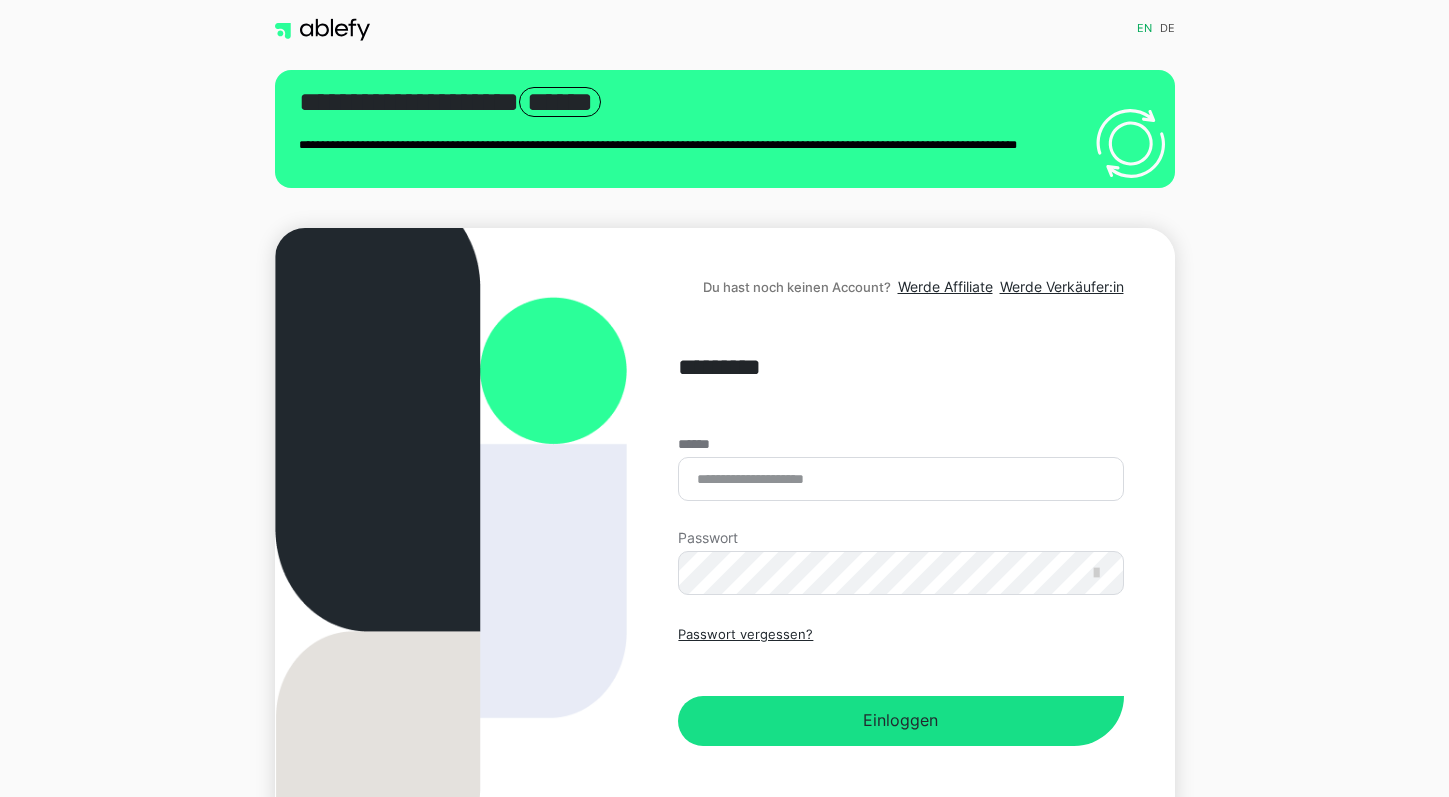 scroll, scrollTop: 0, scrollLeft: 0, axis: both 